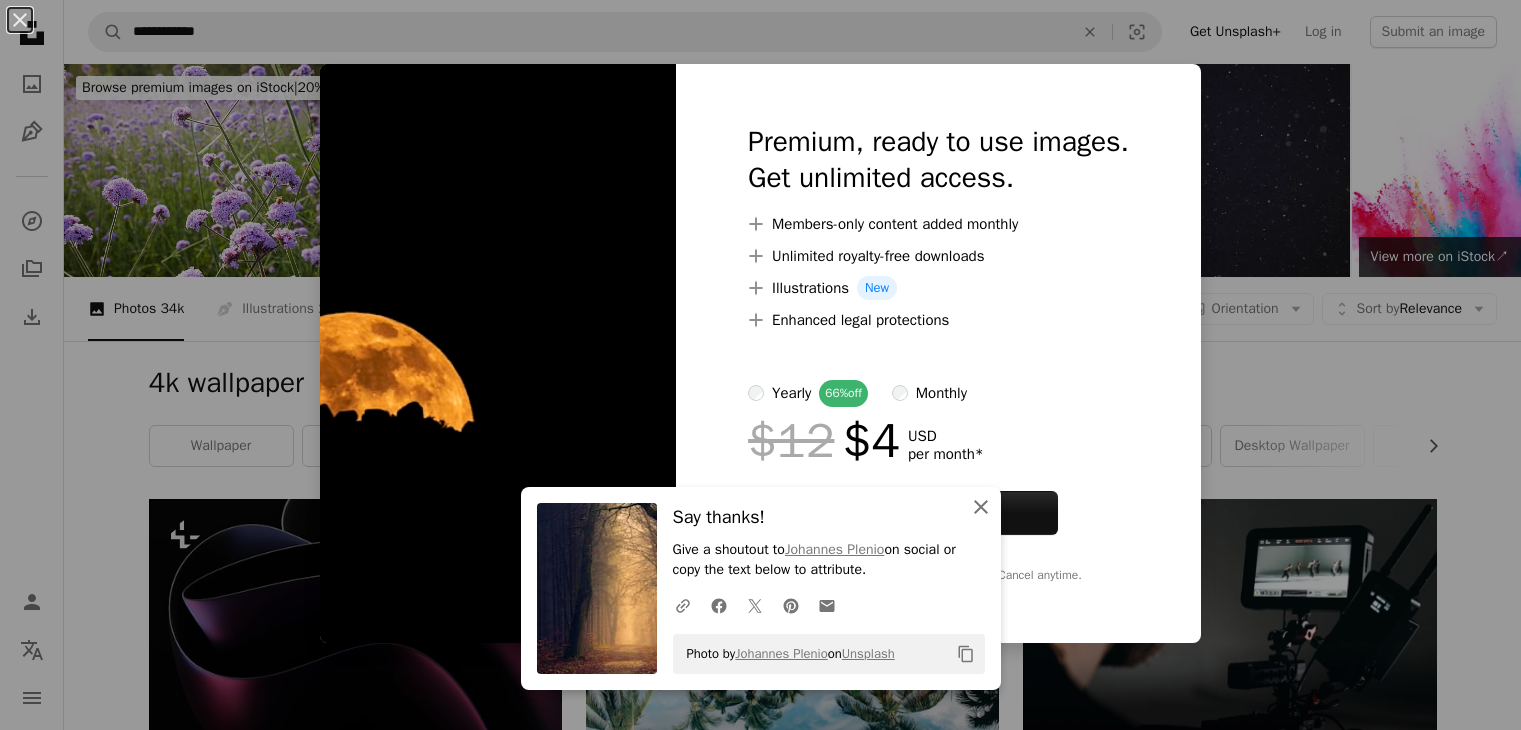 scroll, scrollTop: 1400, scrollLeft: 0, axis: vertical 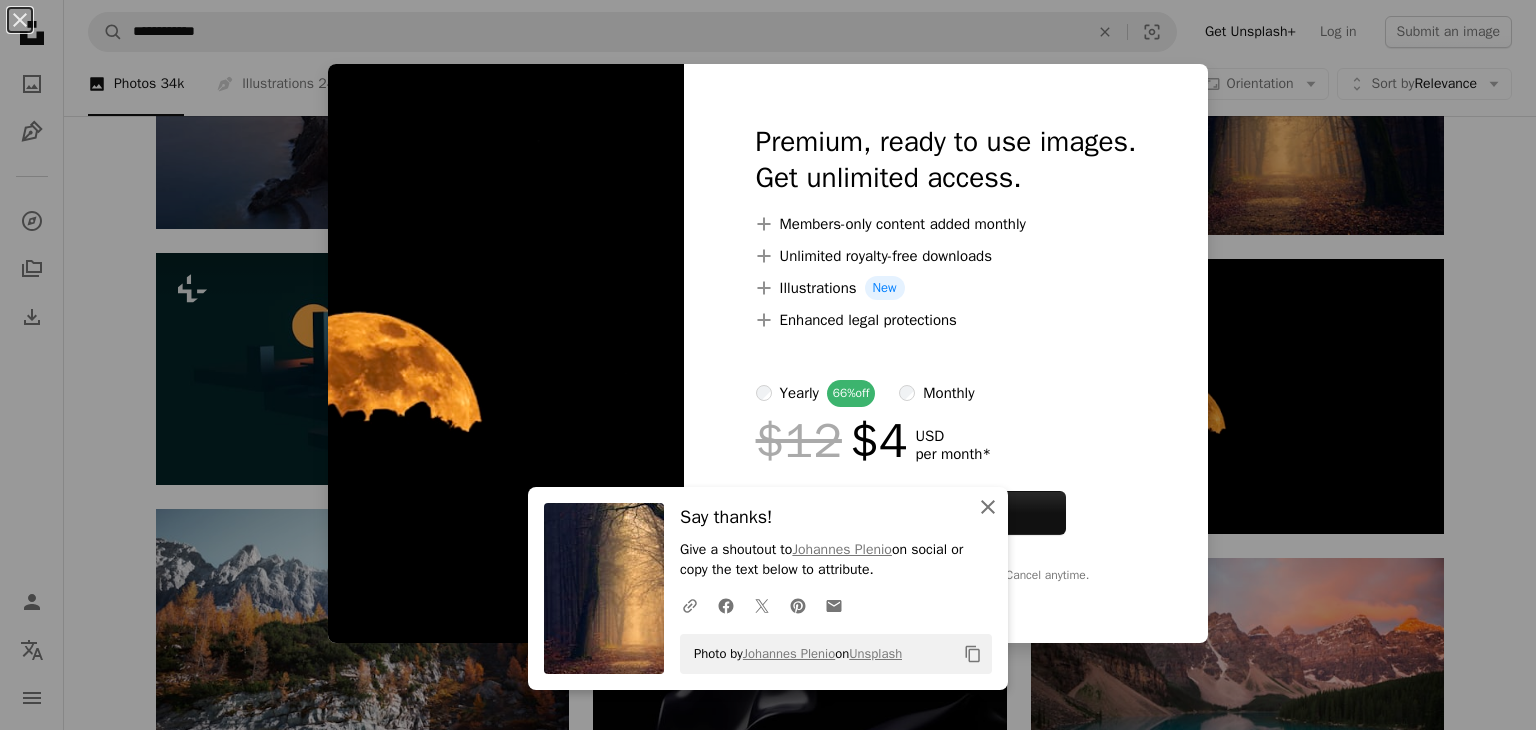 click 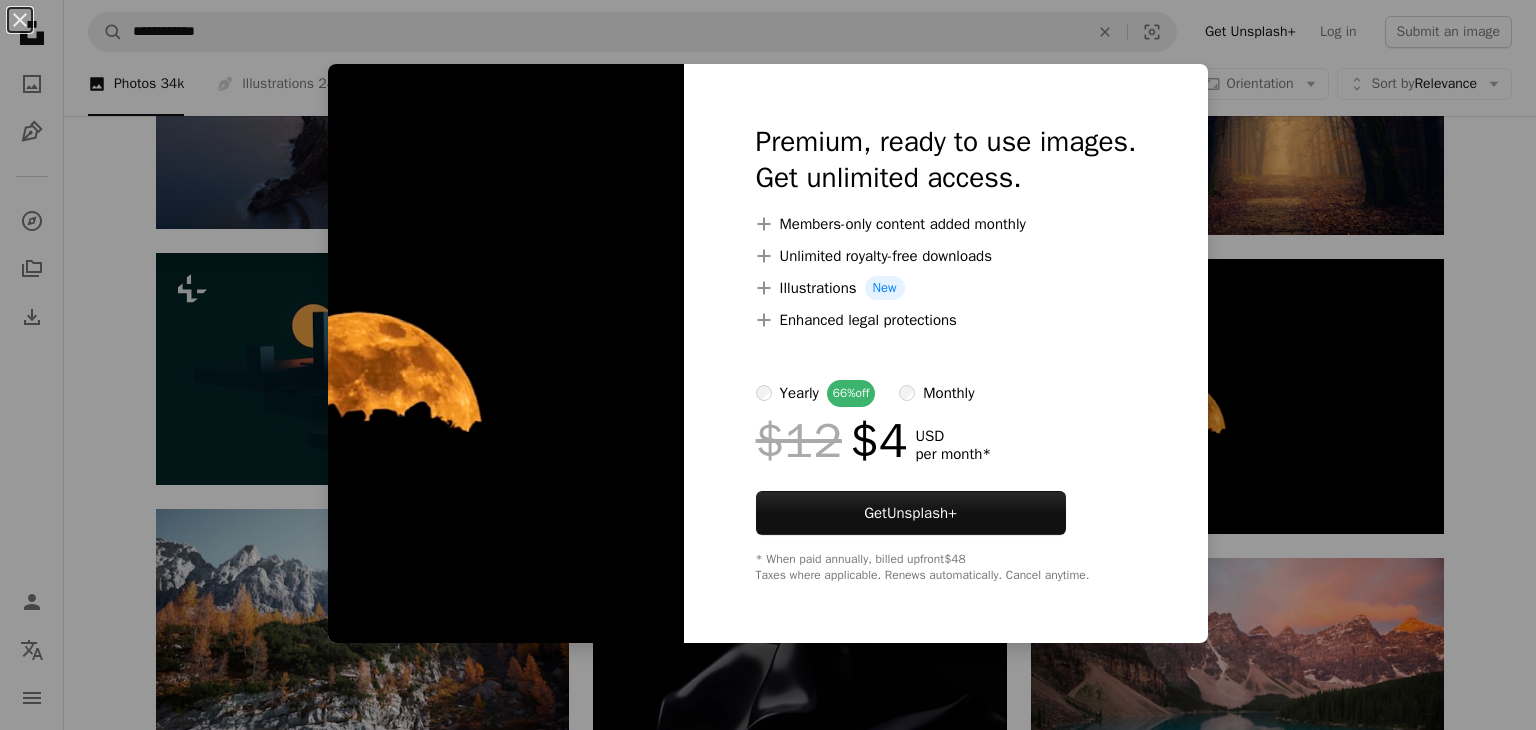 click at bounding box center (506, 353) 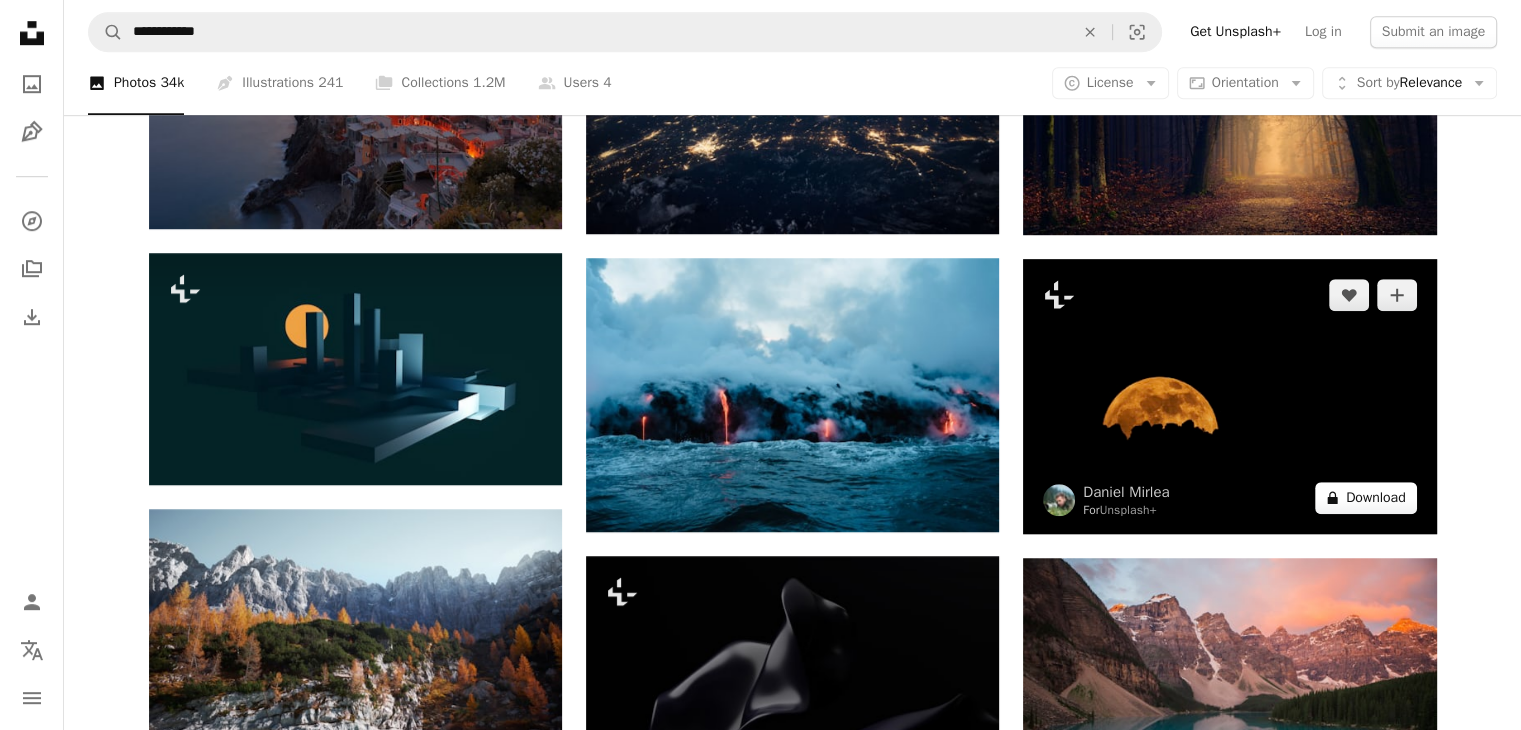 click on "A lock   Download" at bounding box center [1366, 498] 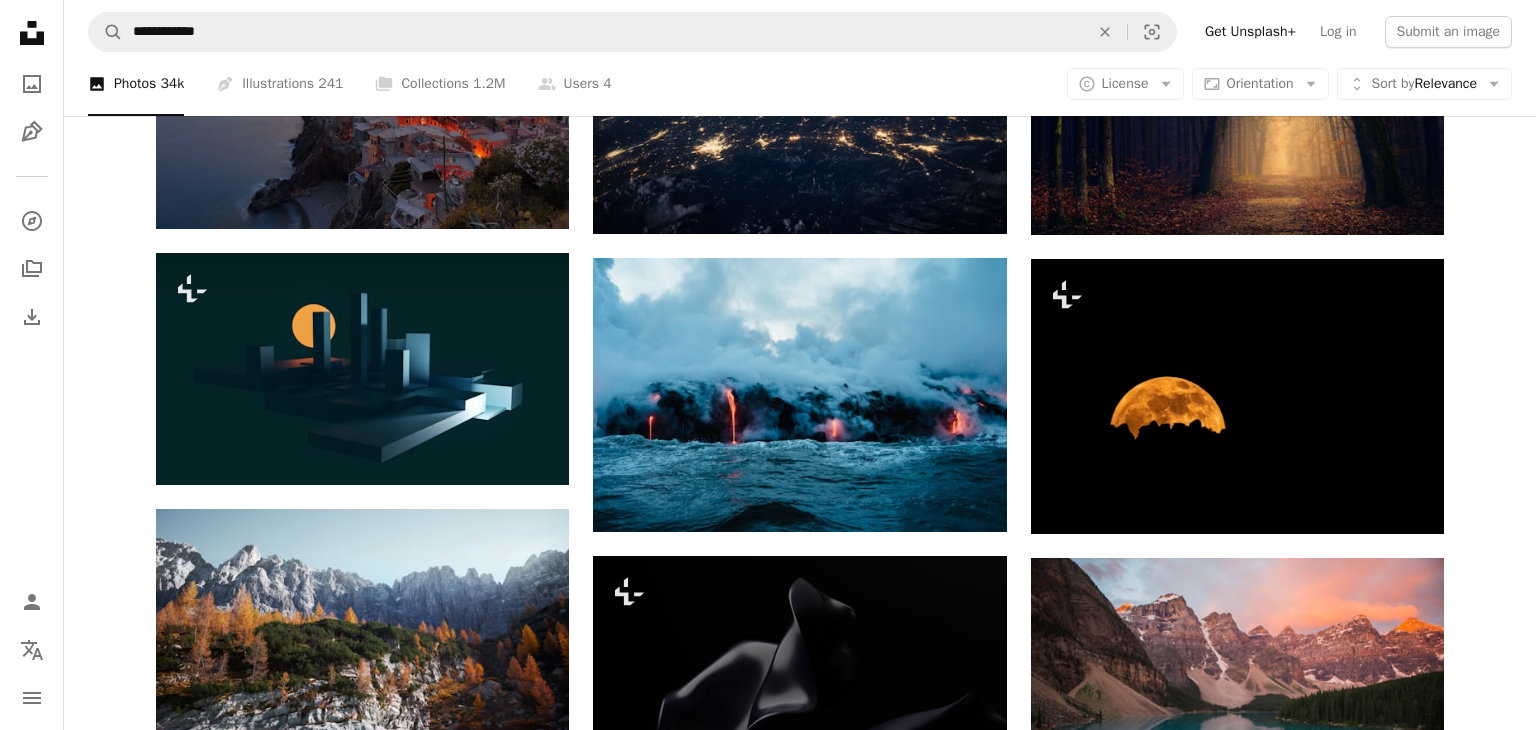 click on "An X shape Premium, ready to use images. Get unlimited access. A plus sign Members-only content added monthly A plus sign Unlimited royalty-free downloads A plus sign Illustrations  New A plus sign Enhanced legal protections yearly 66%  off monthly $12   $4 USD per month * Get  Unsplash+ * When paid annually, billed upfront  $48 Taxes where applicable. Renews automatically. Cancel anytime." at bounding box center (768, 2747) 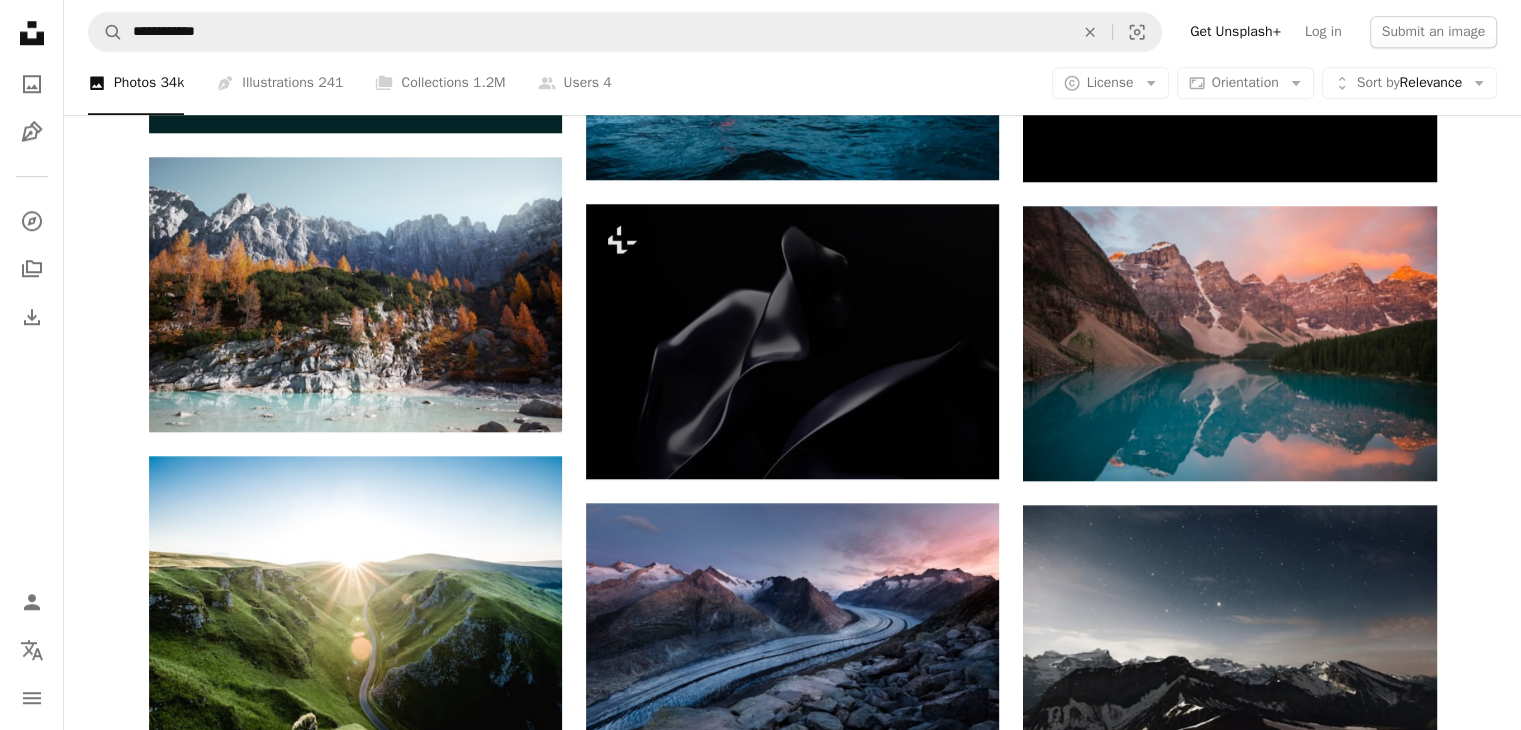 scroll, scrollTop: 2052, scrollLeft: 0, axis: vertical 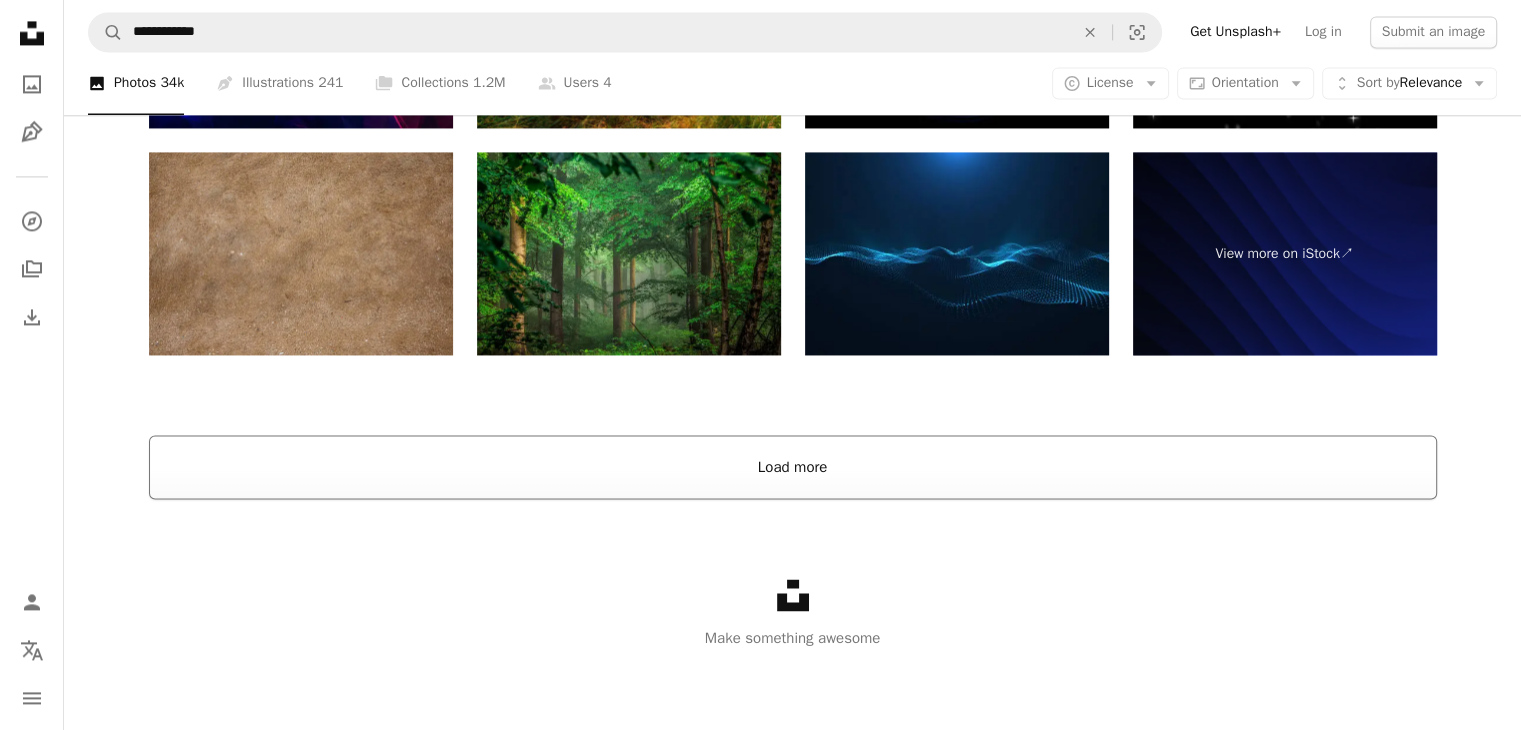 click on "Load more" at bounding box center (793, 467) 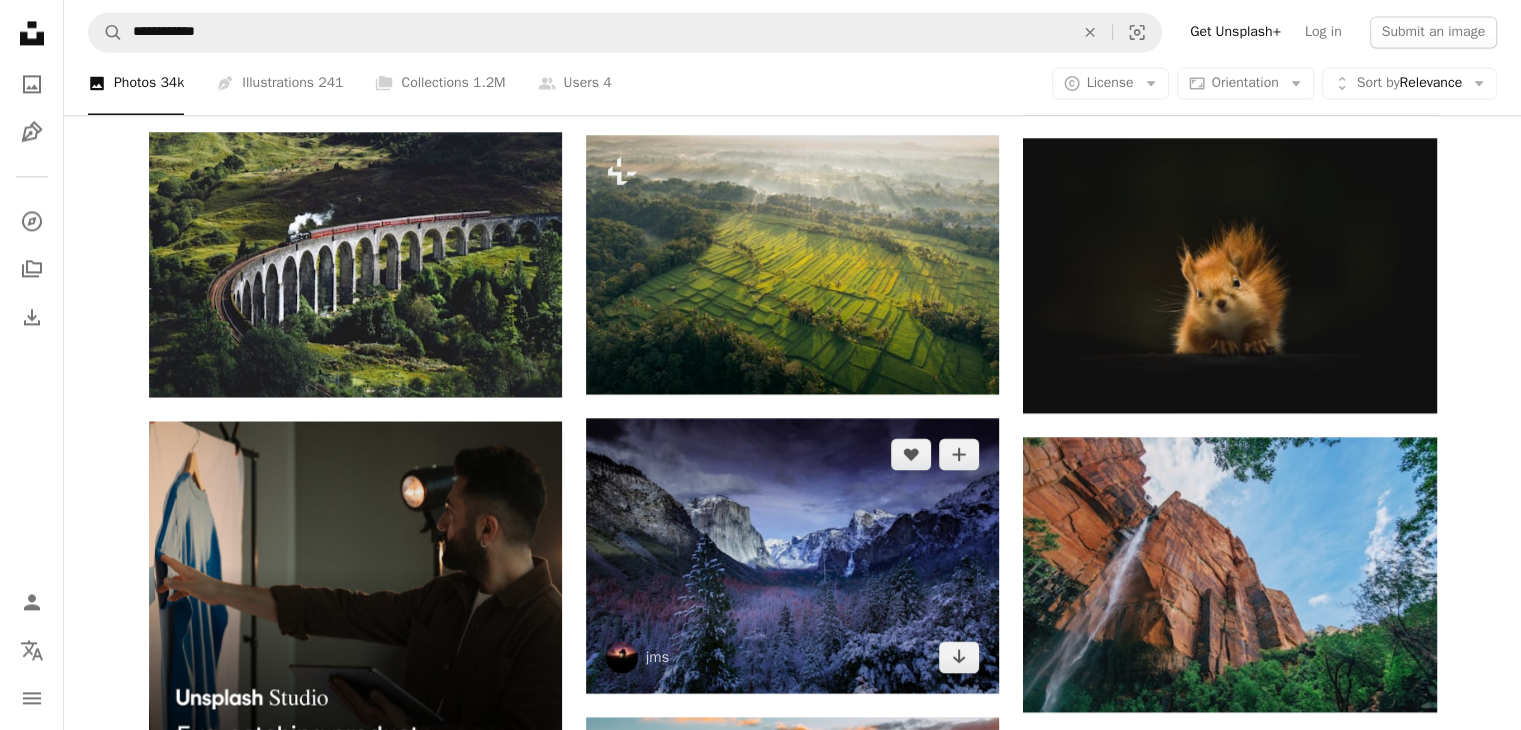 scroll, scrollTop: 3052, scrollLeft: 0, axis: vertical 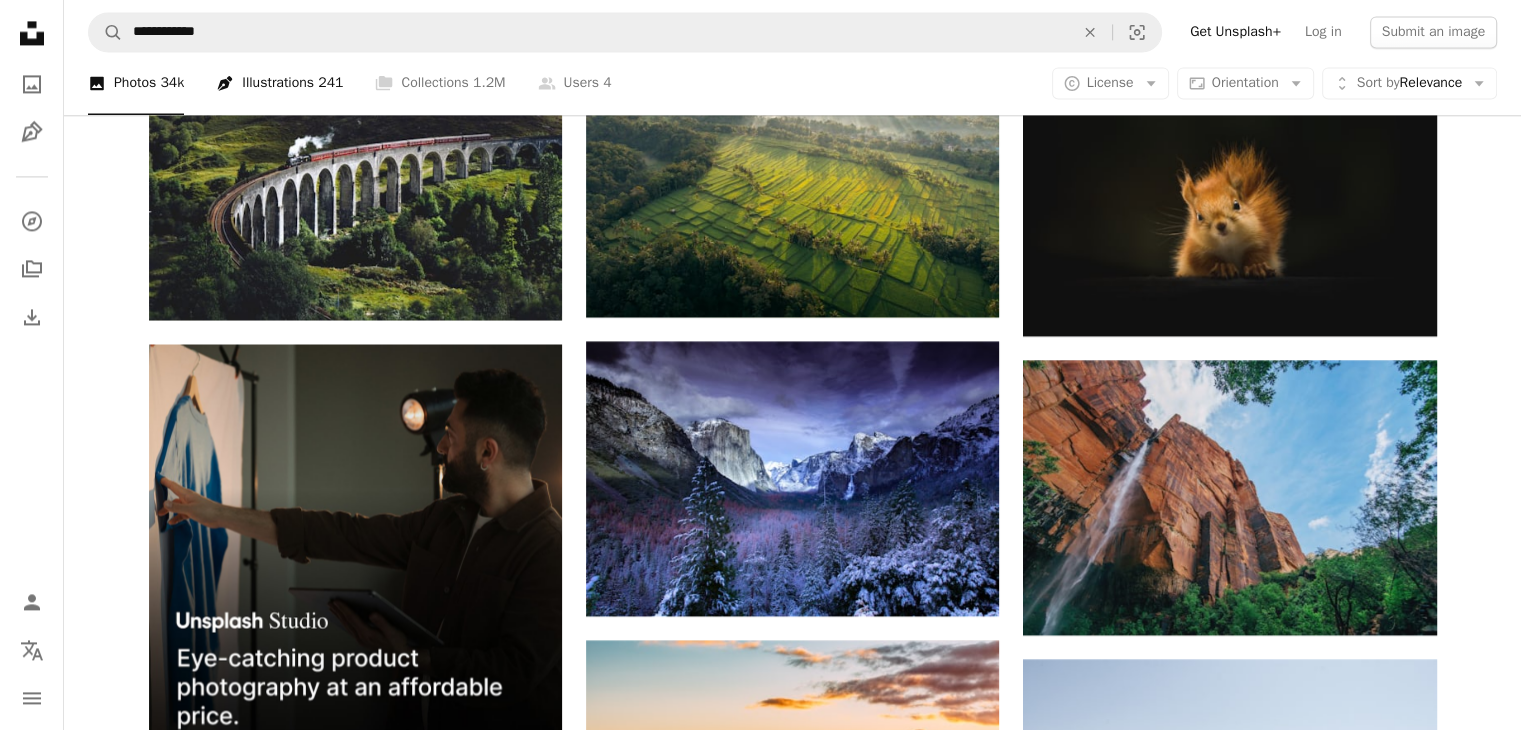 click on "Pen Tool Illustrations   241" at bounding box center [279, 84] 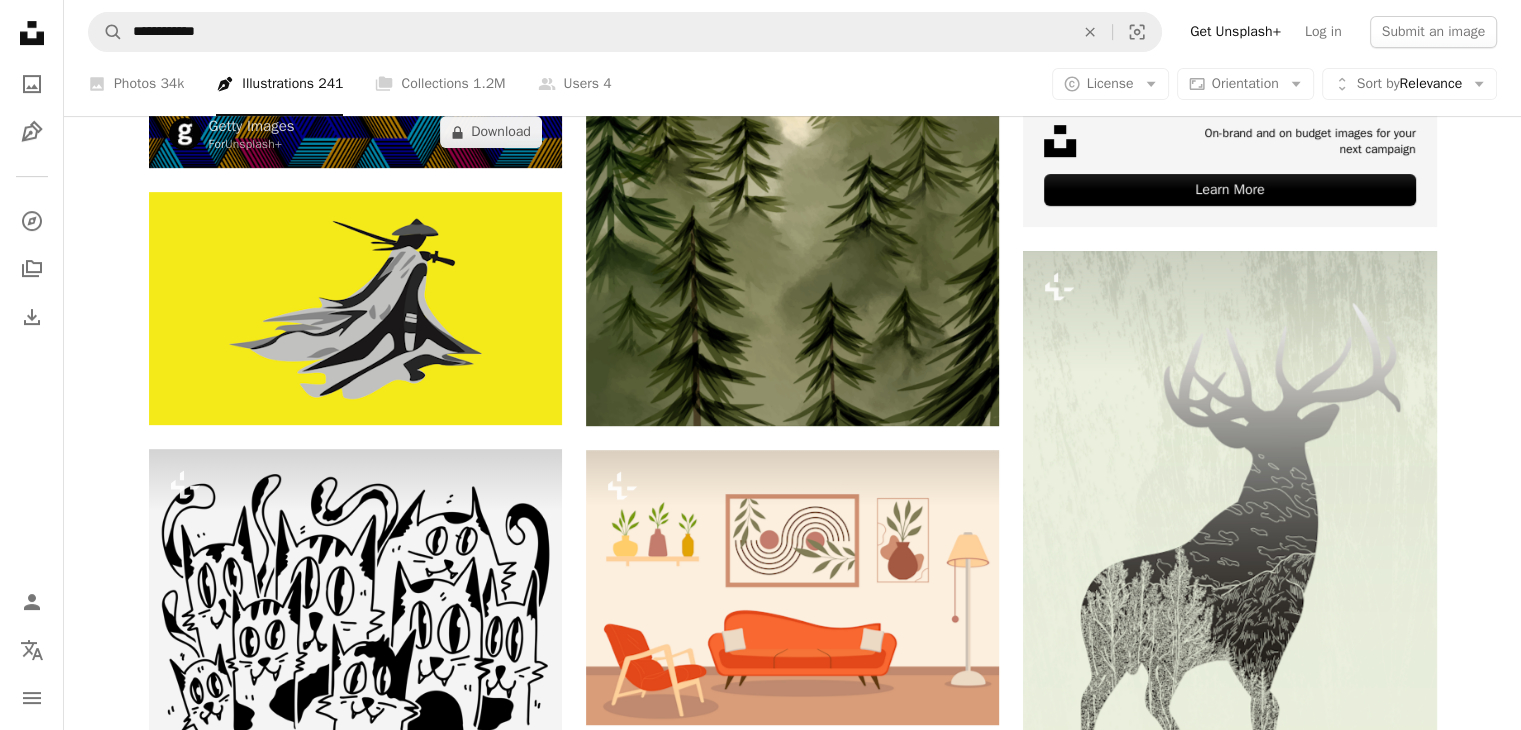 scroll, scrollTop: 600, scrollLeft: 0, axis: vertical 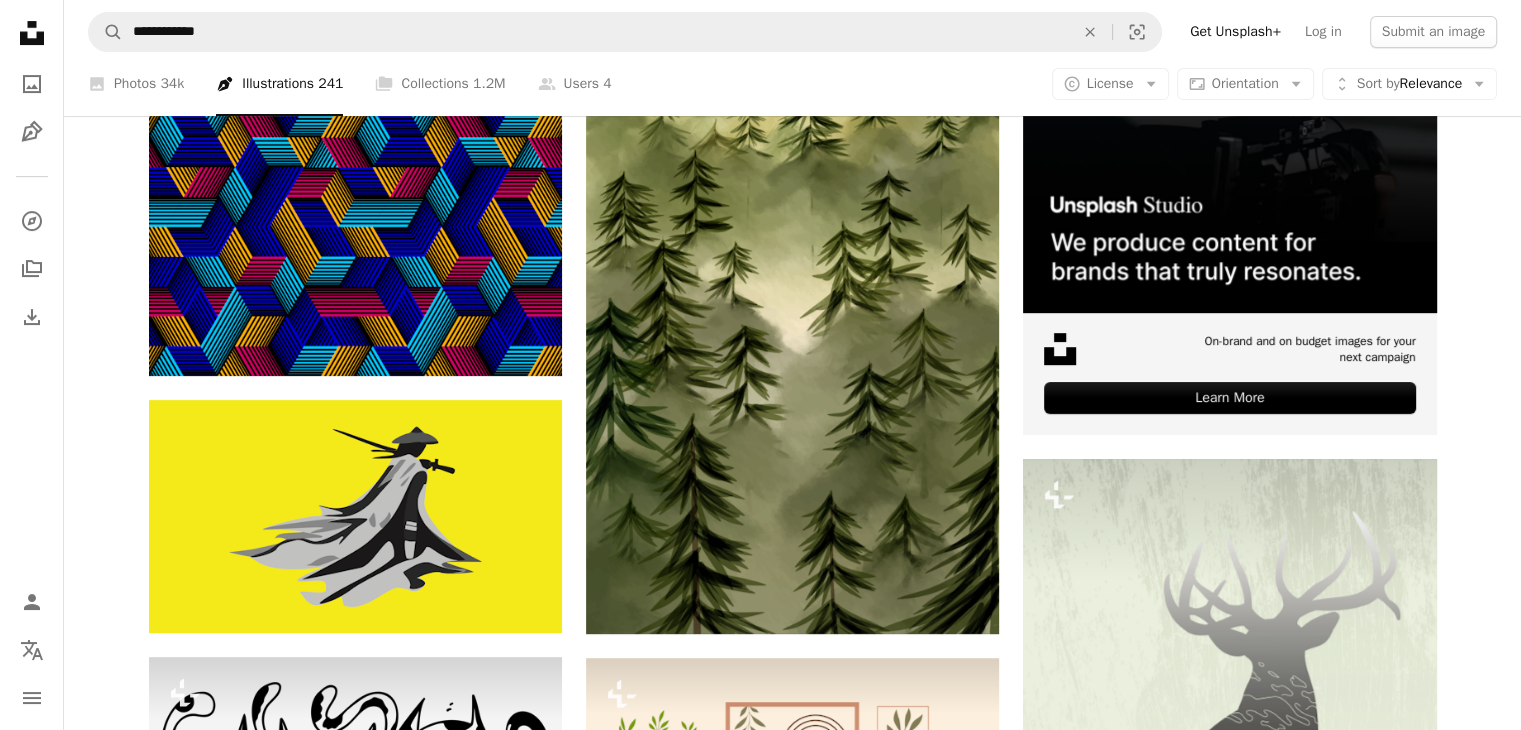 click on "A photo Photos   34k Pen Tool Illustrations   241 A stack of folders Collections   1.2M A group of people Users   4" at bounding box center (350, 84) 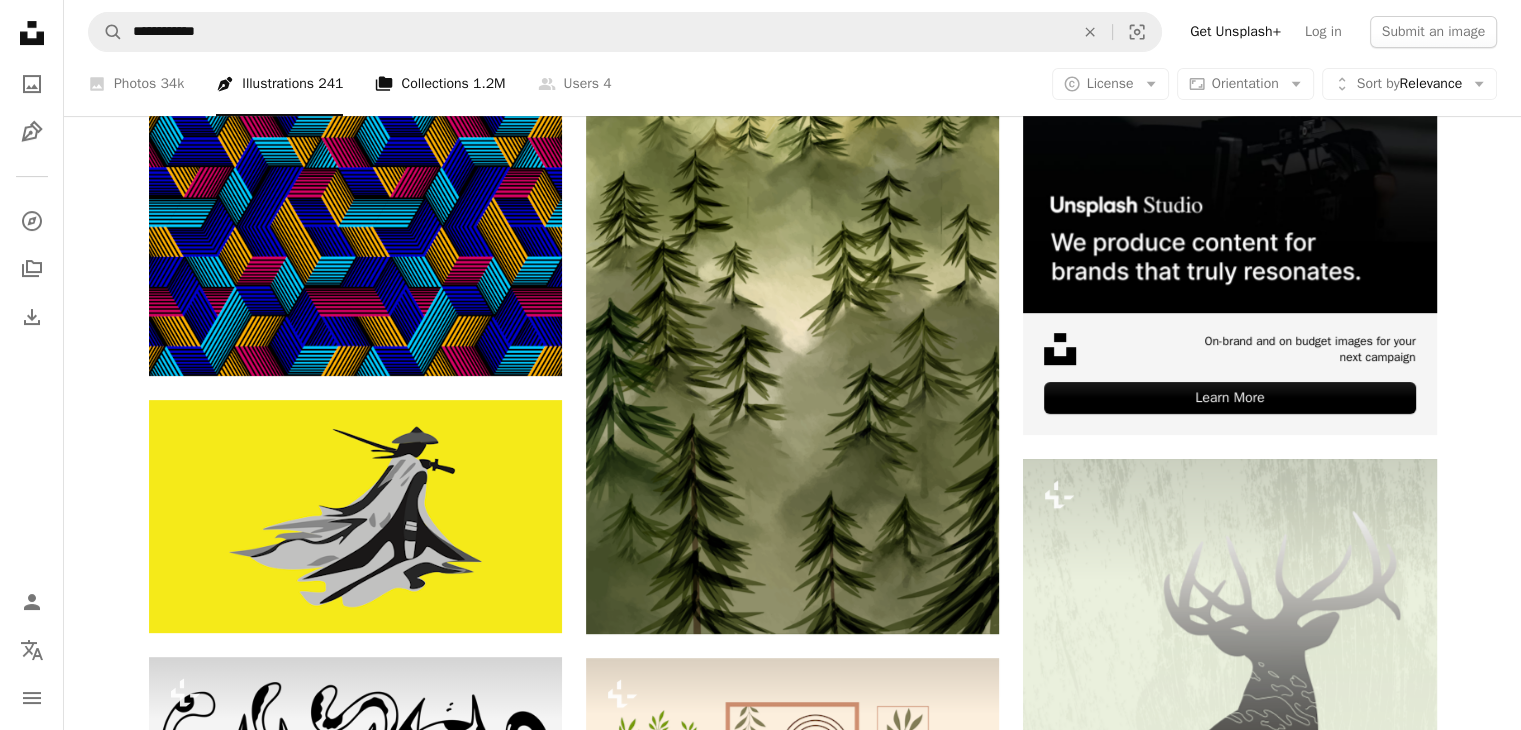 click on "1.2M" at bounding box center [489, 84] 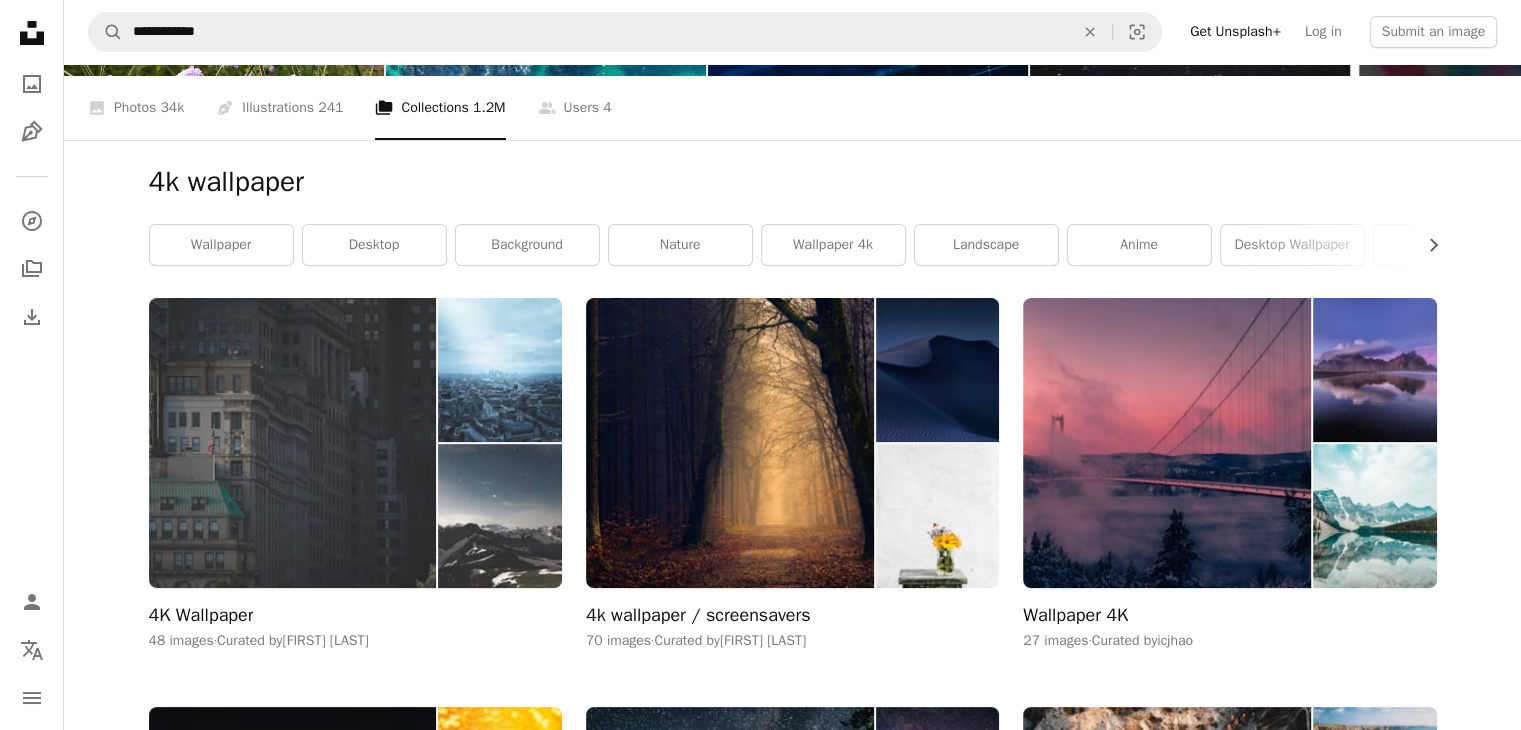 scroll, scrollTop: 200, scrollLeft: 0, axis: vertical 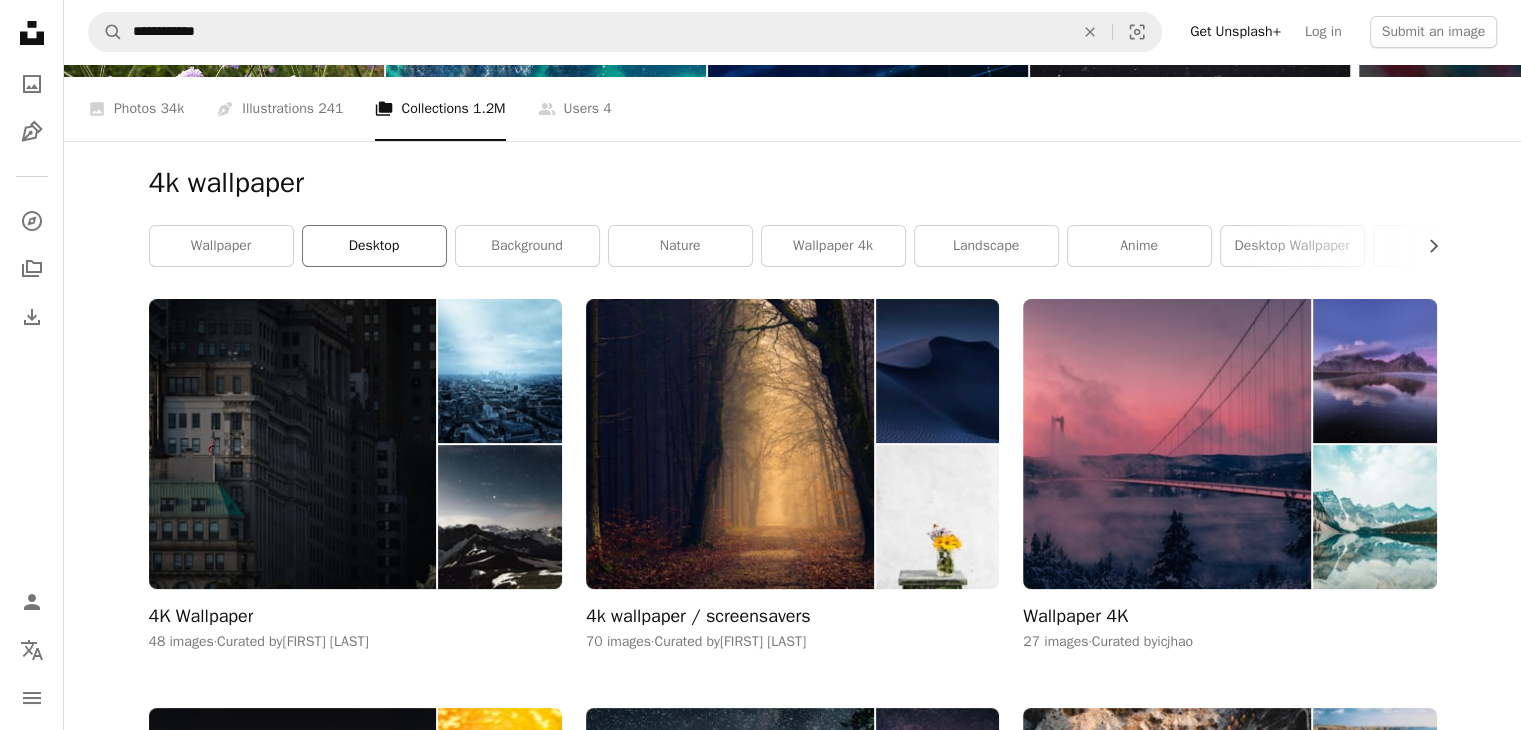click on "desktop" at bounding box center (374, 246) 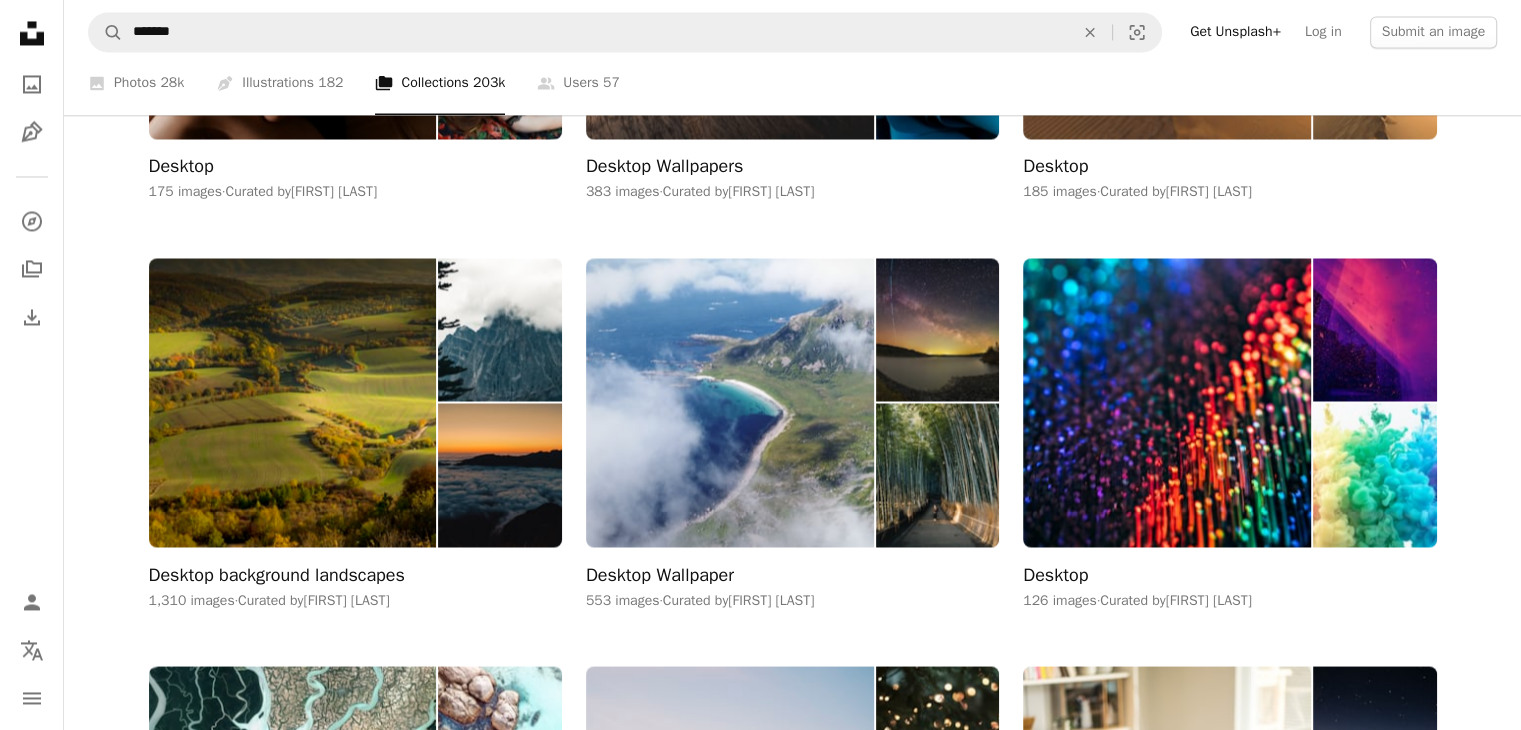 scroll, scrollTop: 3500, scrollLeft: 0, axis: vertical 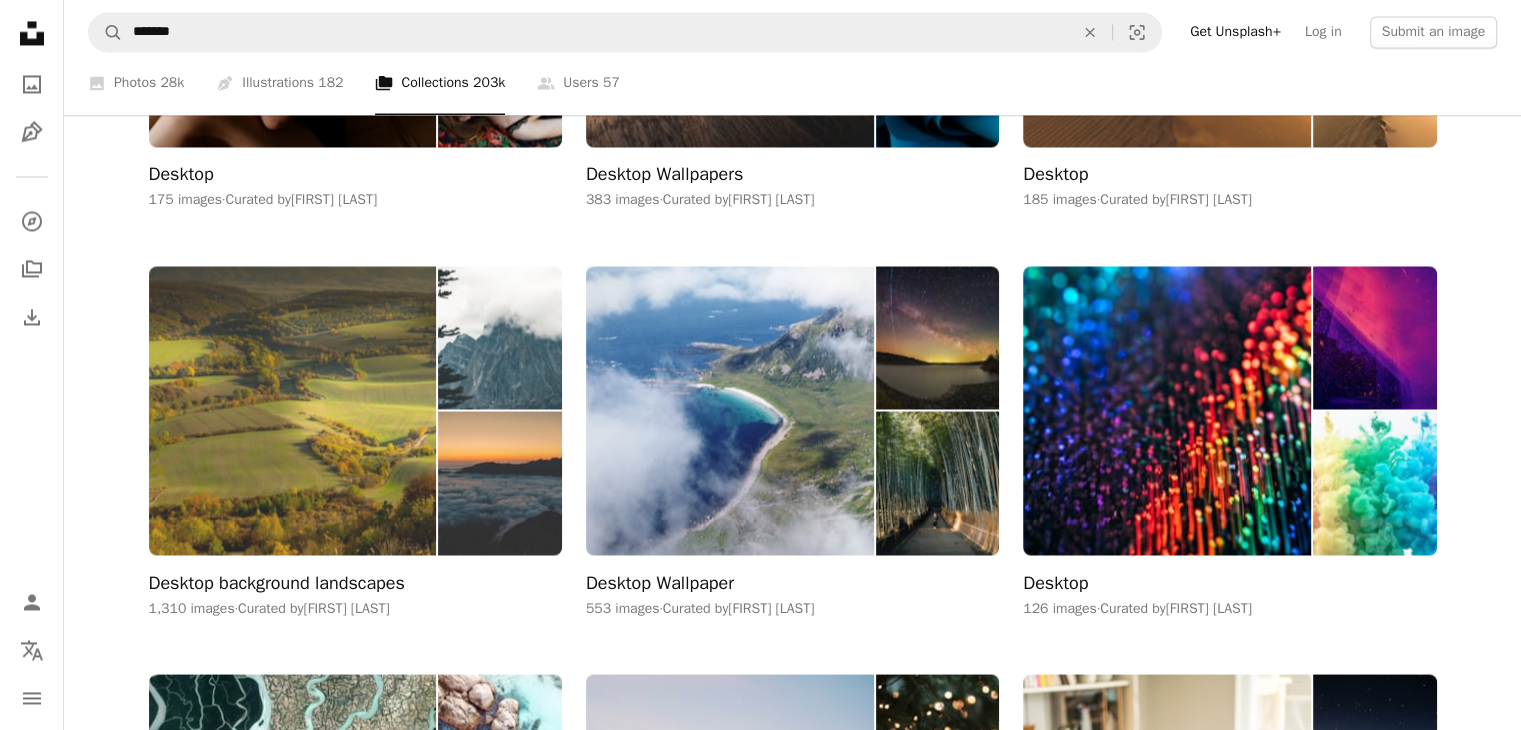 click at bounding box center [293, 410] 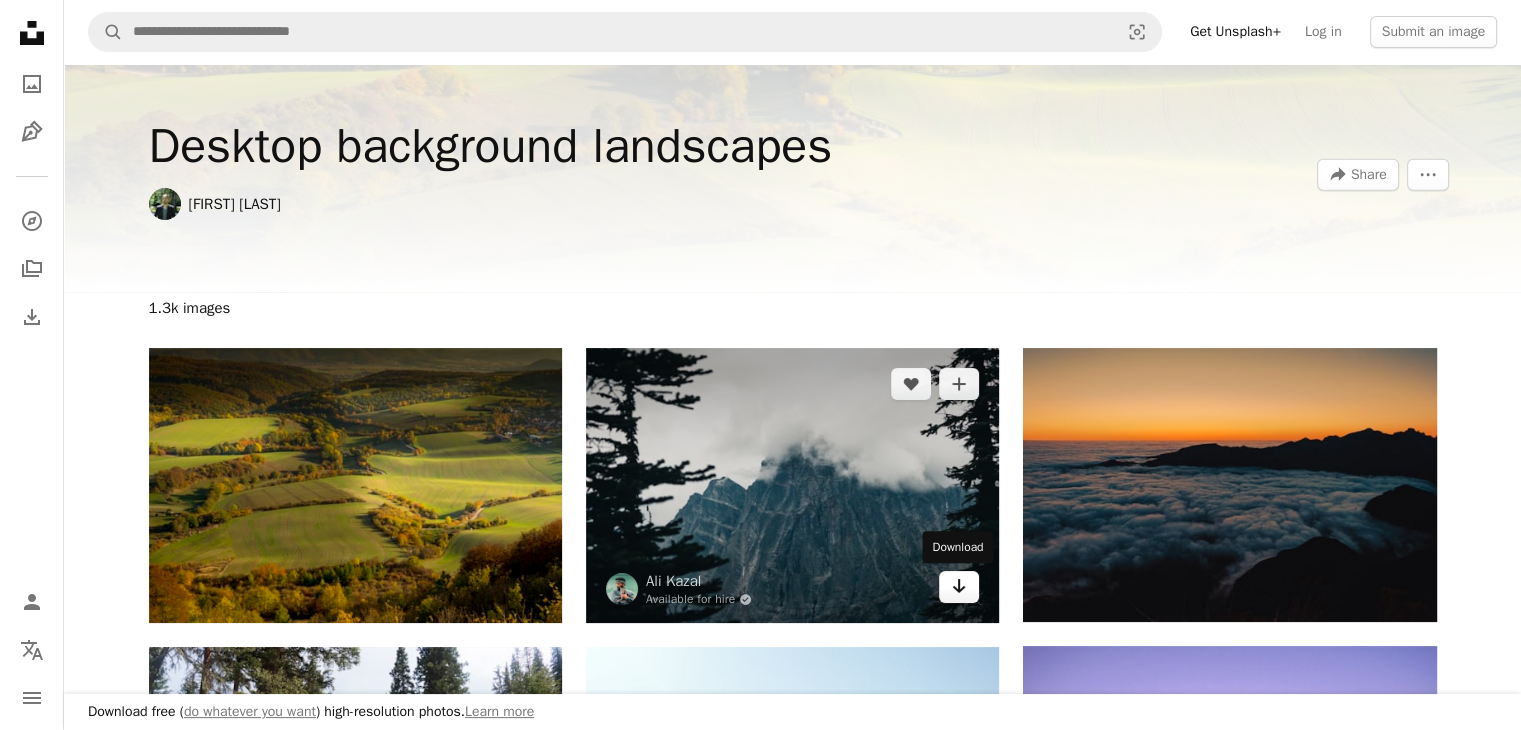 click on "Arrow pointing down" at bounding box center (959, 587) 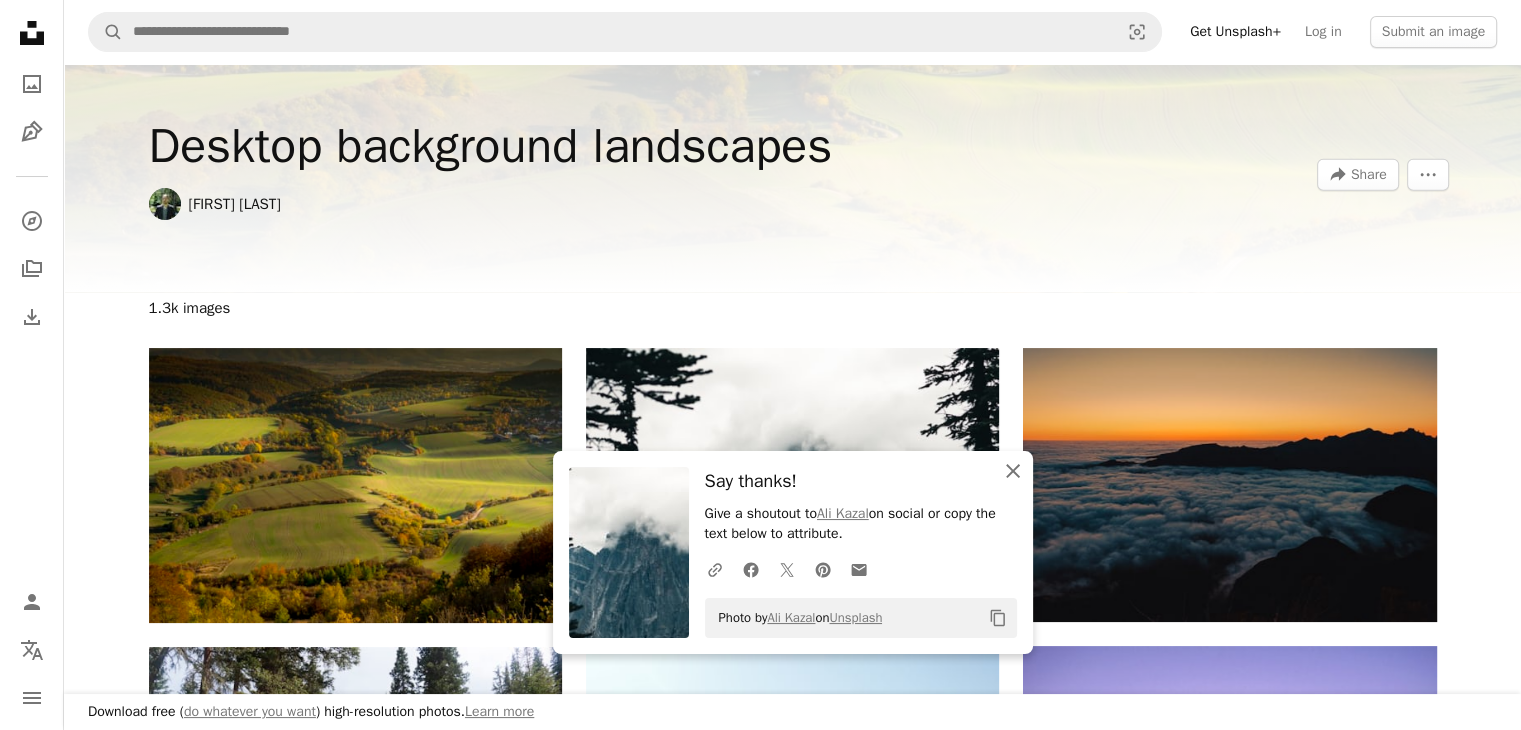 click on "An X shape" 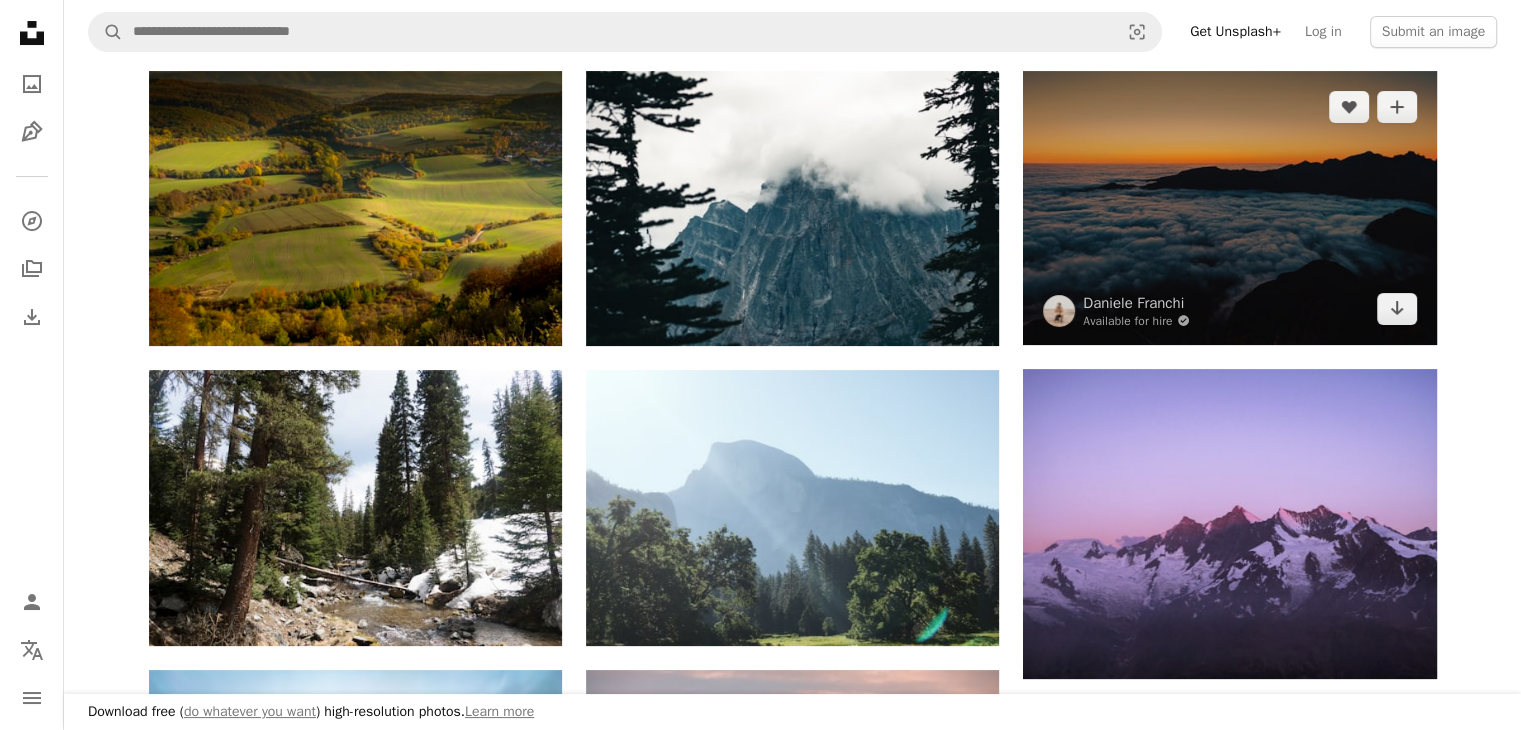 scroll, scrollTop: 400, scrollLeft: 0, axis: vertical 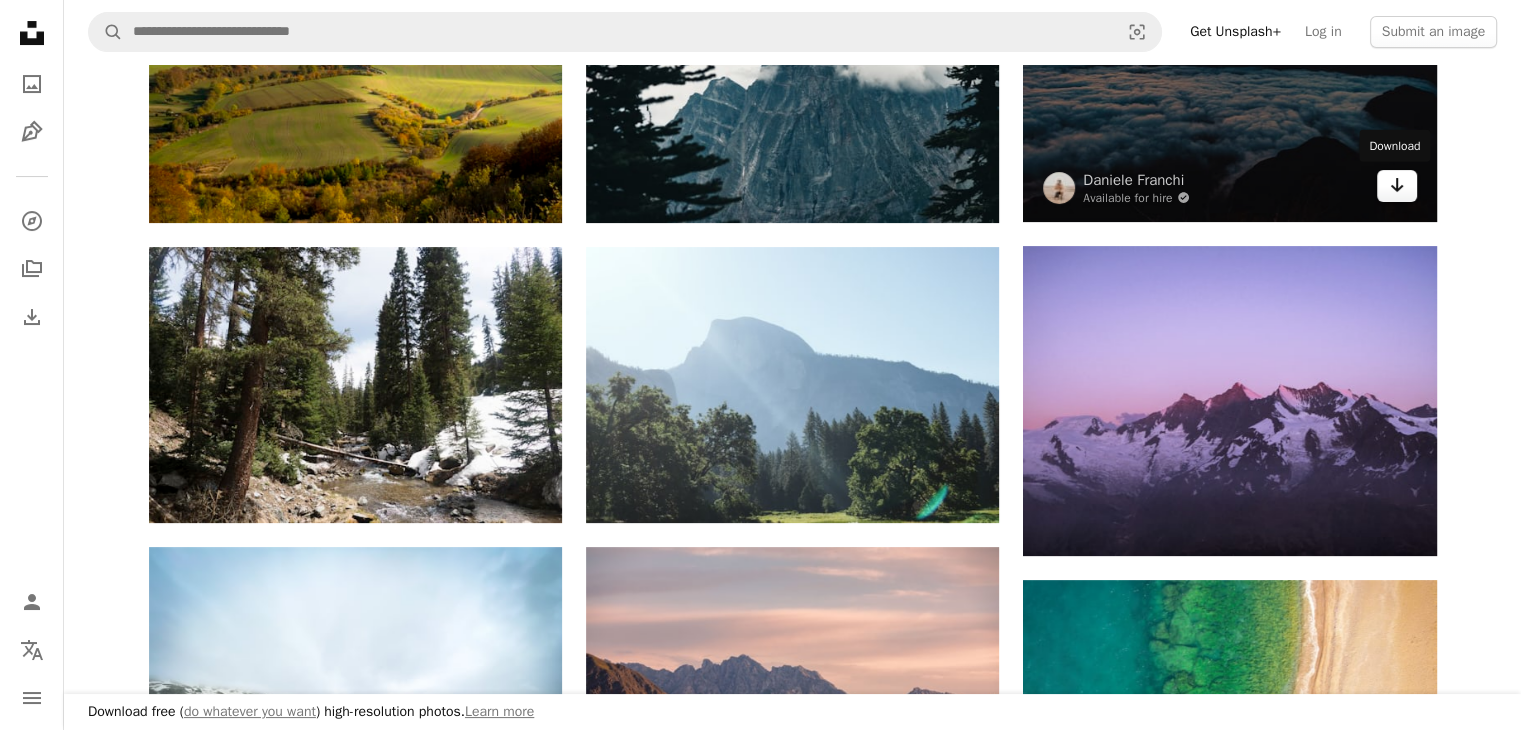 click on "Arrow pointing down" at bounding box center (1397, 186) 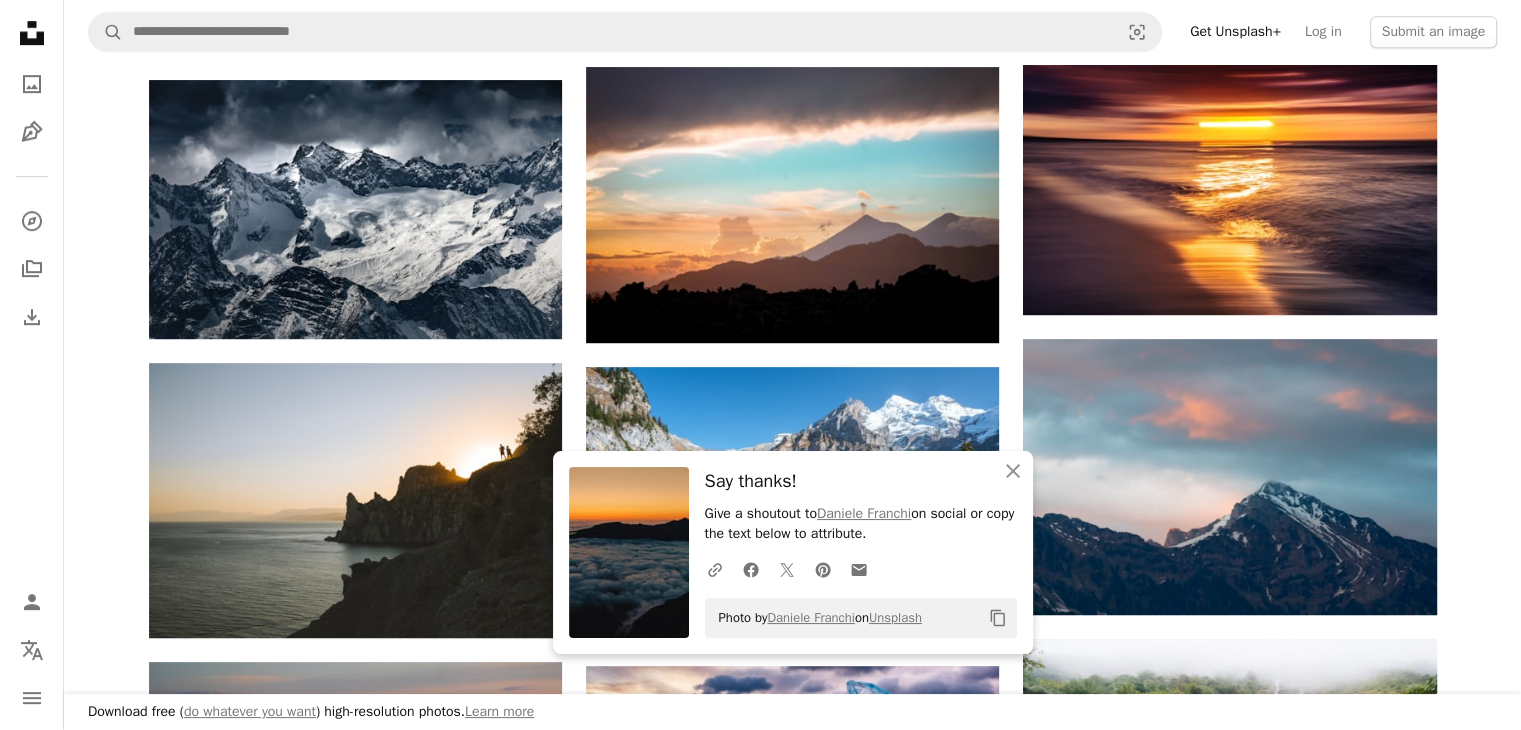 scroll, scrollTop: 1200, scrollLeft: 0, axis: vertical 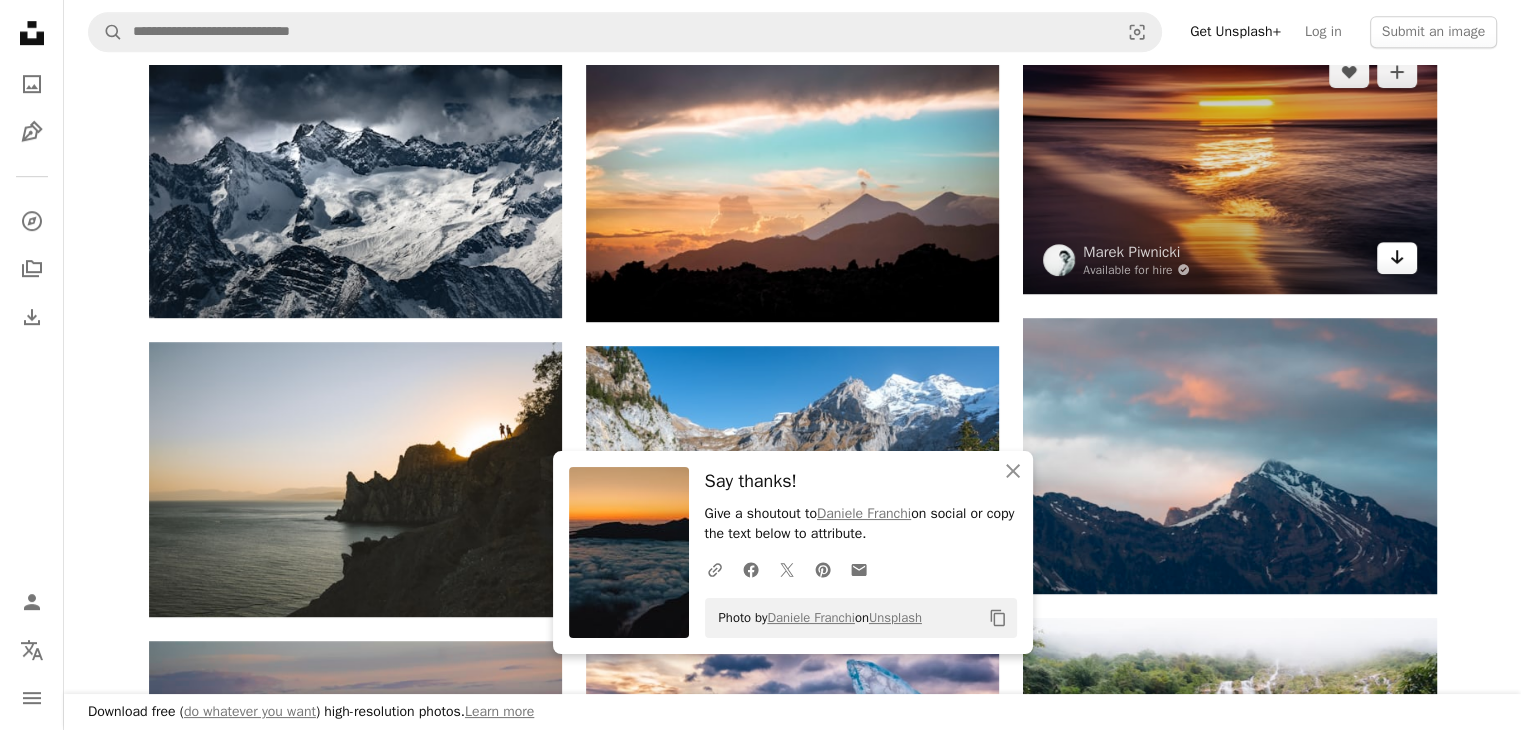 click 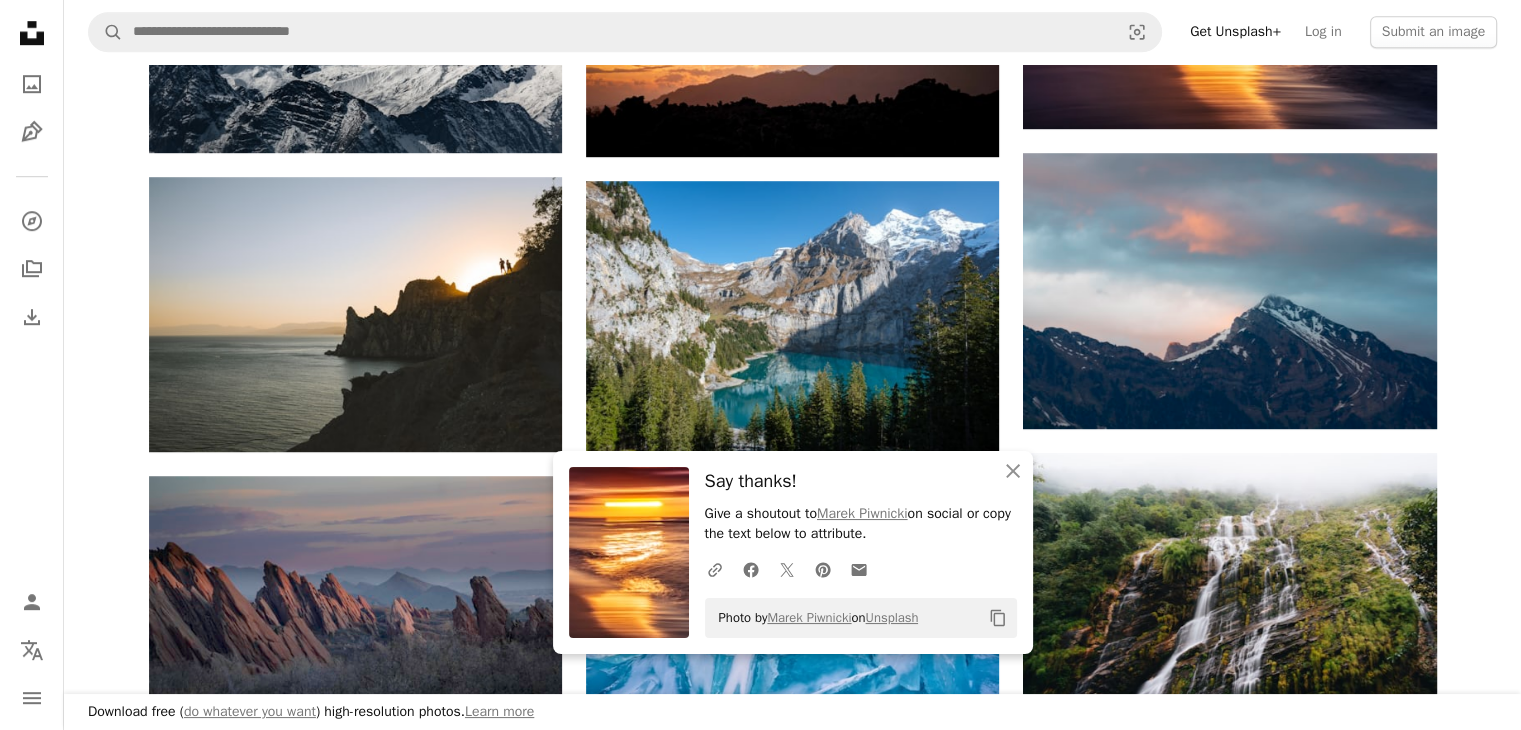 scroll, scrollTop: 1400, scrollLeft: 0, axis: vertical 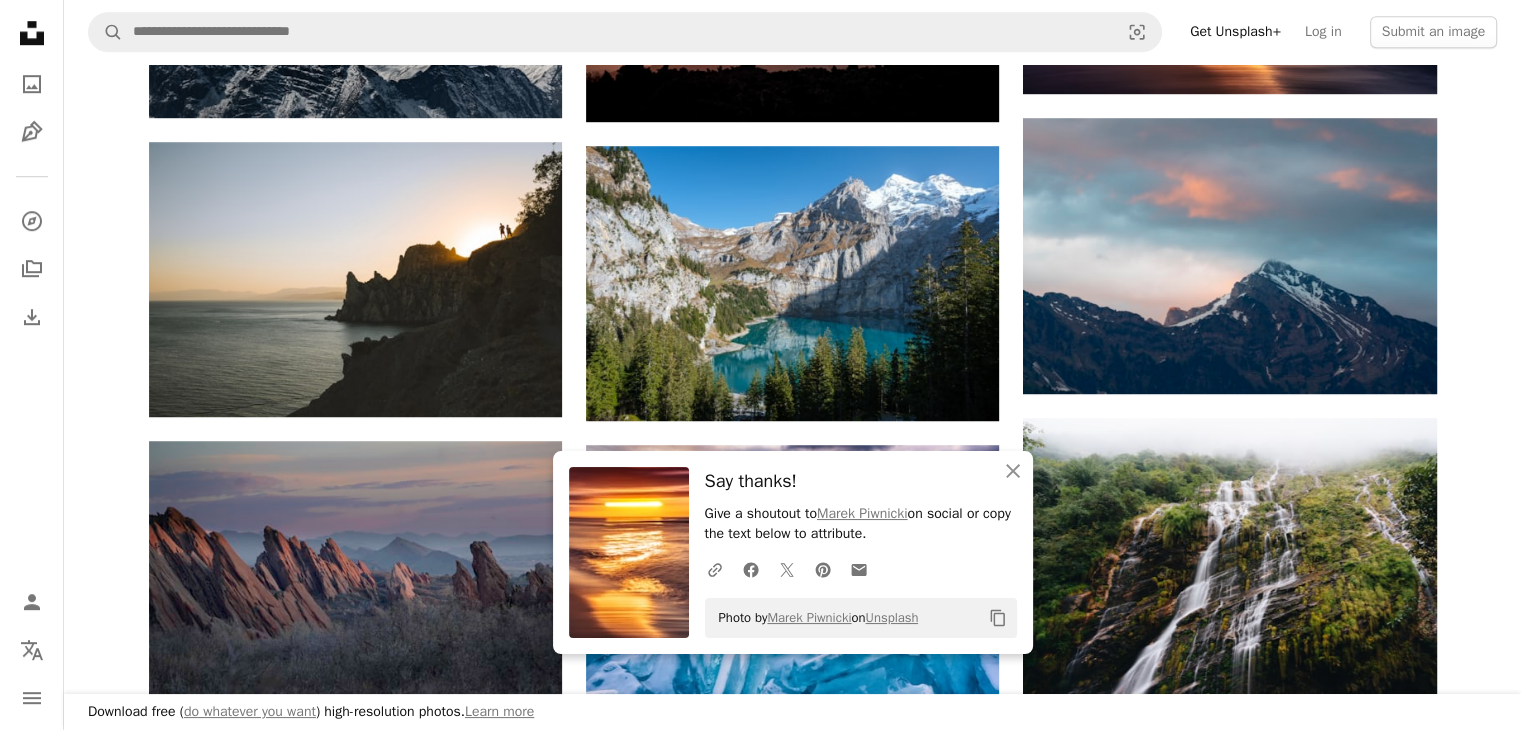 click on "A heart A plus sign [FIRST] [LAST] Arrow pointing down A heart A plus sign [FIRST] [LAST] Available for hire A checkmark inside of a circle Arrow pointing down A heart A plus sign [FIRST] [LAST] Available for hire A checkmark inside of a circle Arrow pointing down A heart A plus sign [FIRST] [LAST] Available for hire A checkmark inside of a circle Arrow pointing down A heart A plus sign [FIRST] [LAST] Available for hire A checkmark inside of a circle Arrow pointing down A heart A plus sign Intricate Explorer Available for hire A checkmark inside of a circle Arrow pointing down A heart A plus sign [FIRST] [LAST] Available for hire A checkmark inside of a circle Arrow pointing down A heart A plus sign [FIRST] [LAST] Available for hire A checkmark inside of a circle Arrow pointing down A heart A plus sign [FIRST] [LAST] Available for hire A checkmark inside of a circle Arrow pointing down A heart A plus sign [FIRST] [LAST] Available for hire A checkmark inside of a circle Arrow pointing down A heart A plus sign" at bounding box center [792, -16] 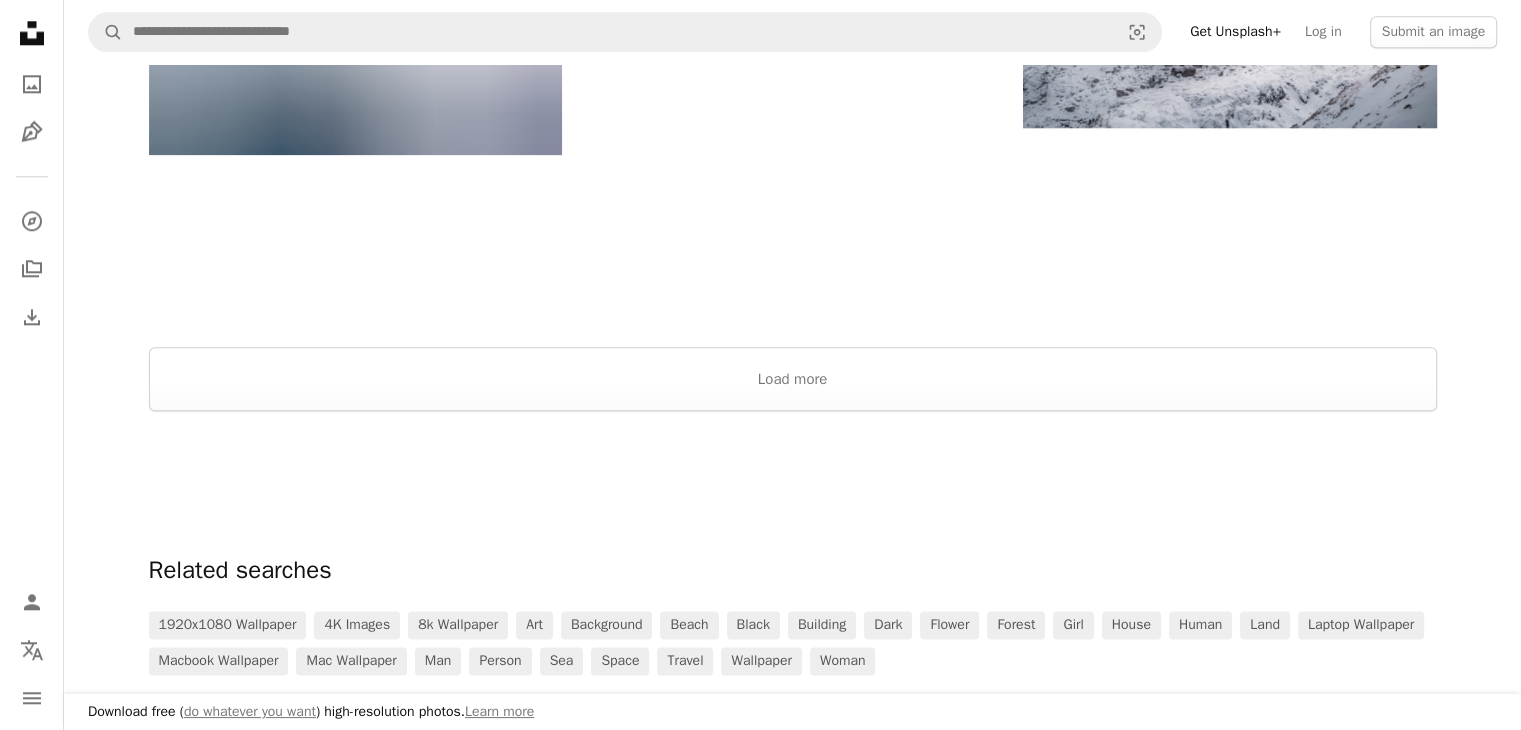 scroll, scrollTop: 2300, scrollLeft: 0, axis: vertical 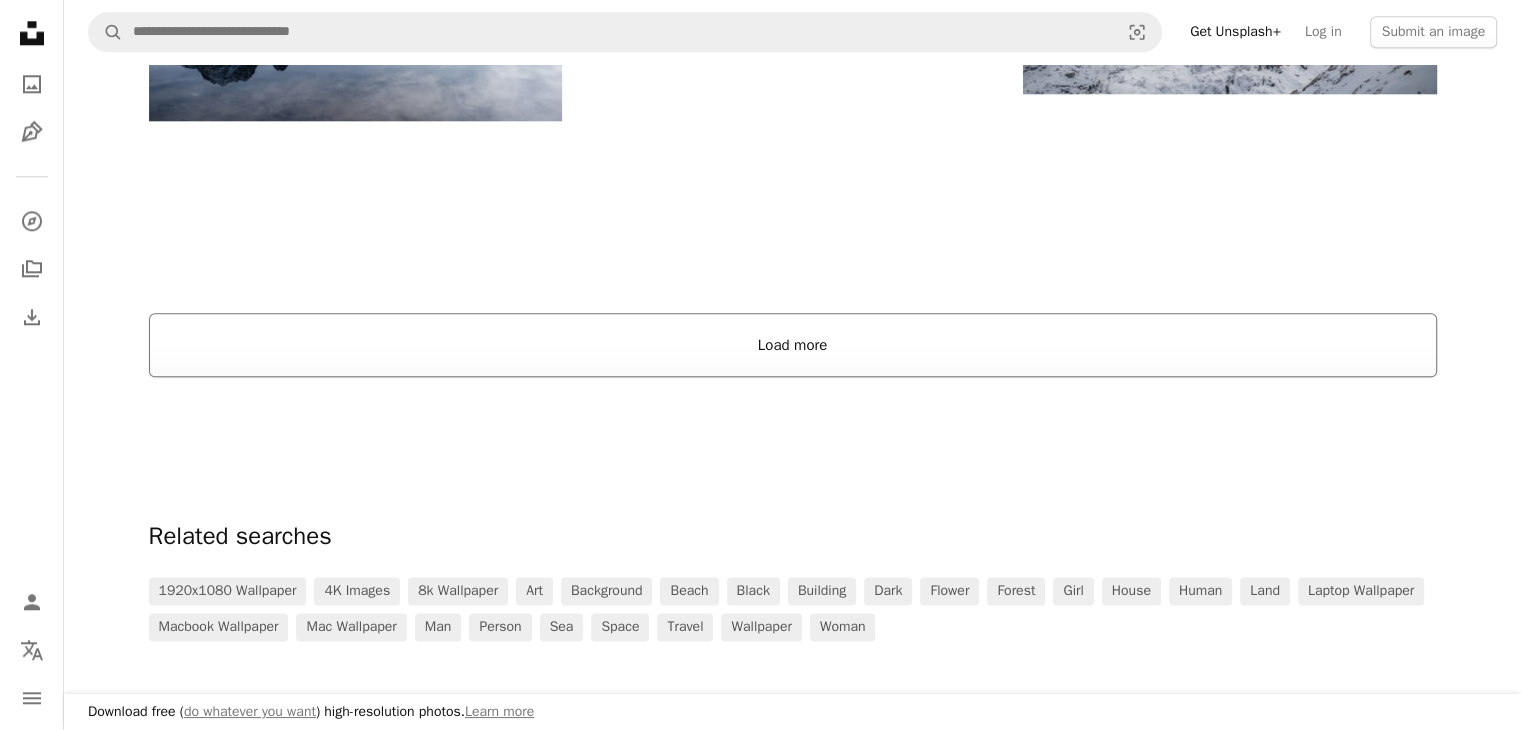 click on "Load more" at bounding box center [793, 345] 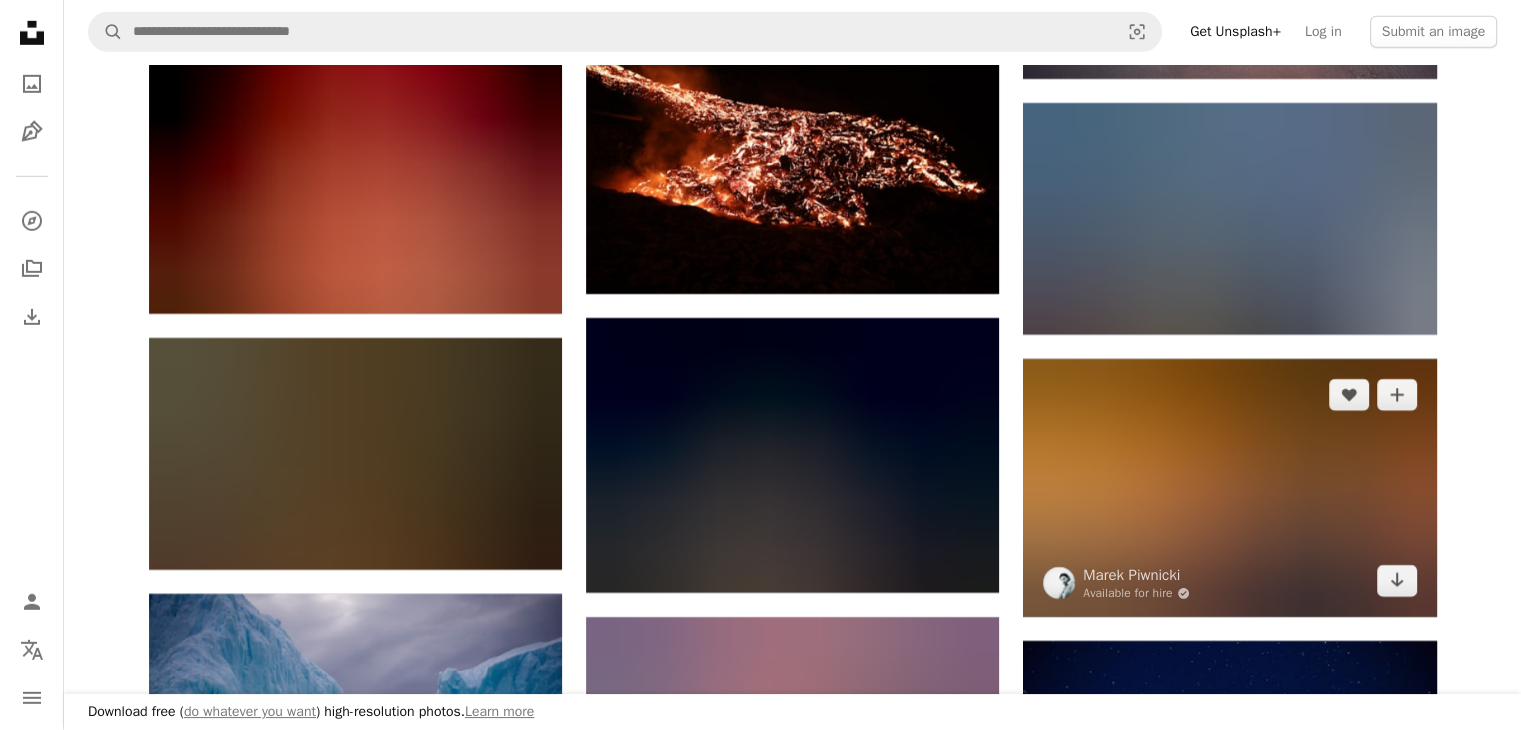 scroll, scrollTop: 6400, scrollLeft: 0, axis: vertical 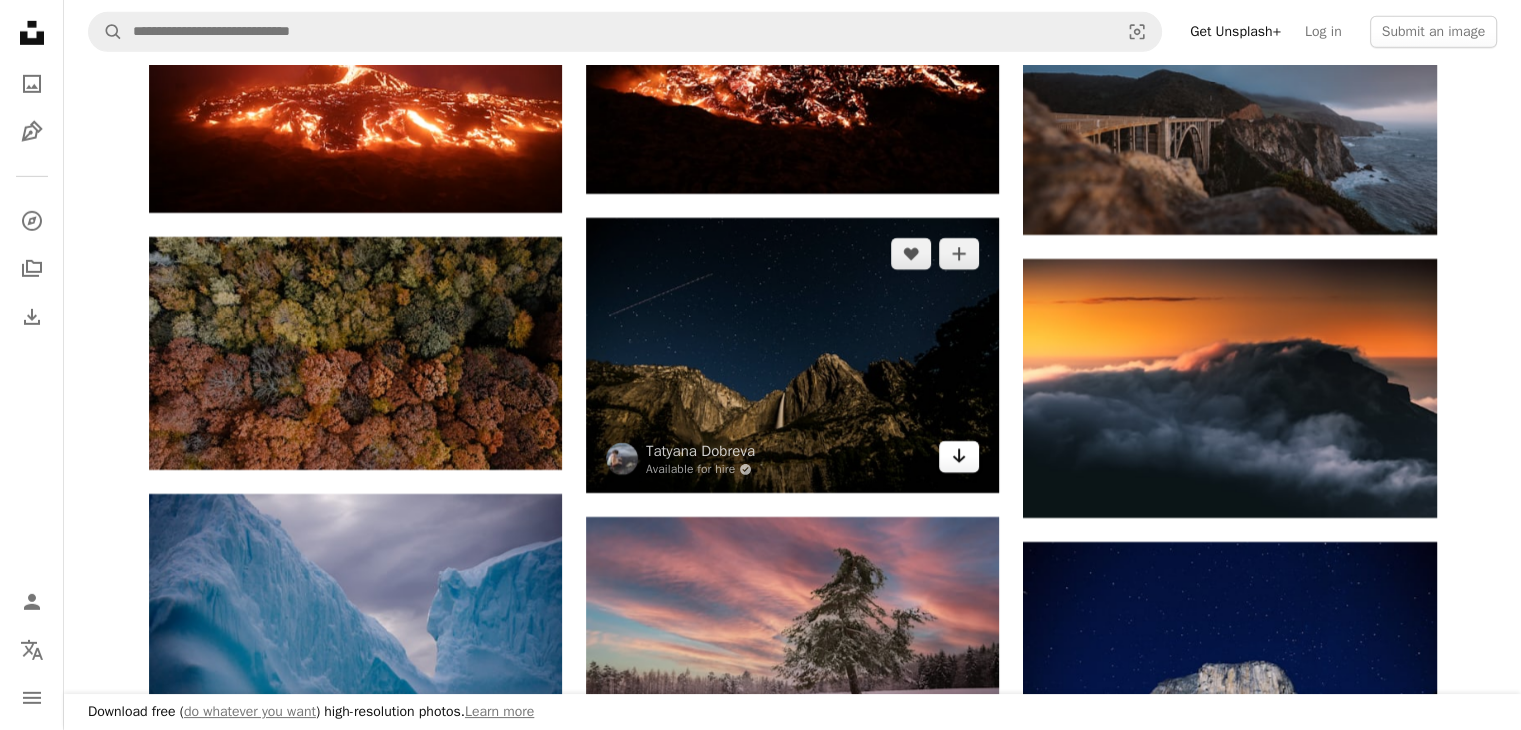 click on "Arrow pointing down" 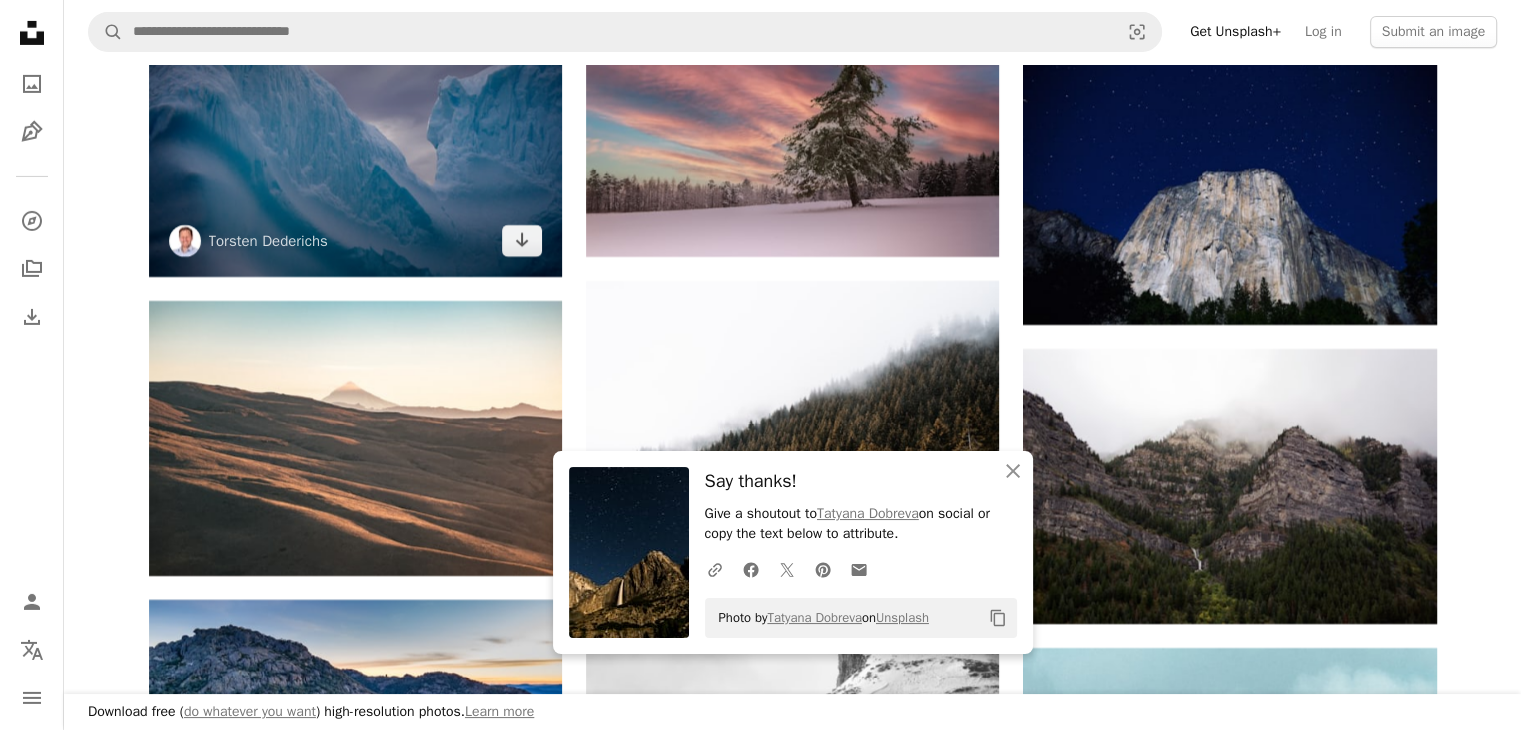 scroll, scrollTop: 6900, scrollLeft: 0, axis: vertical 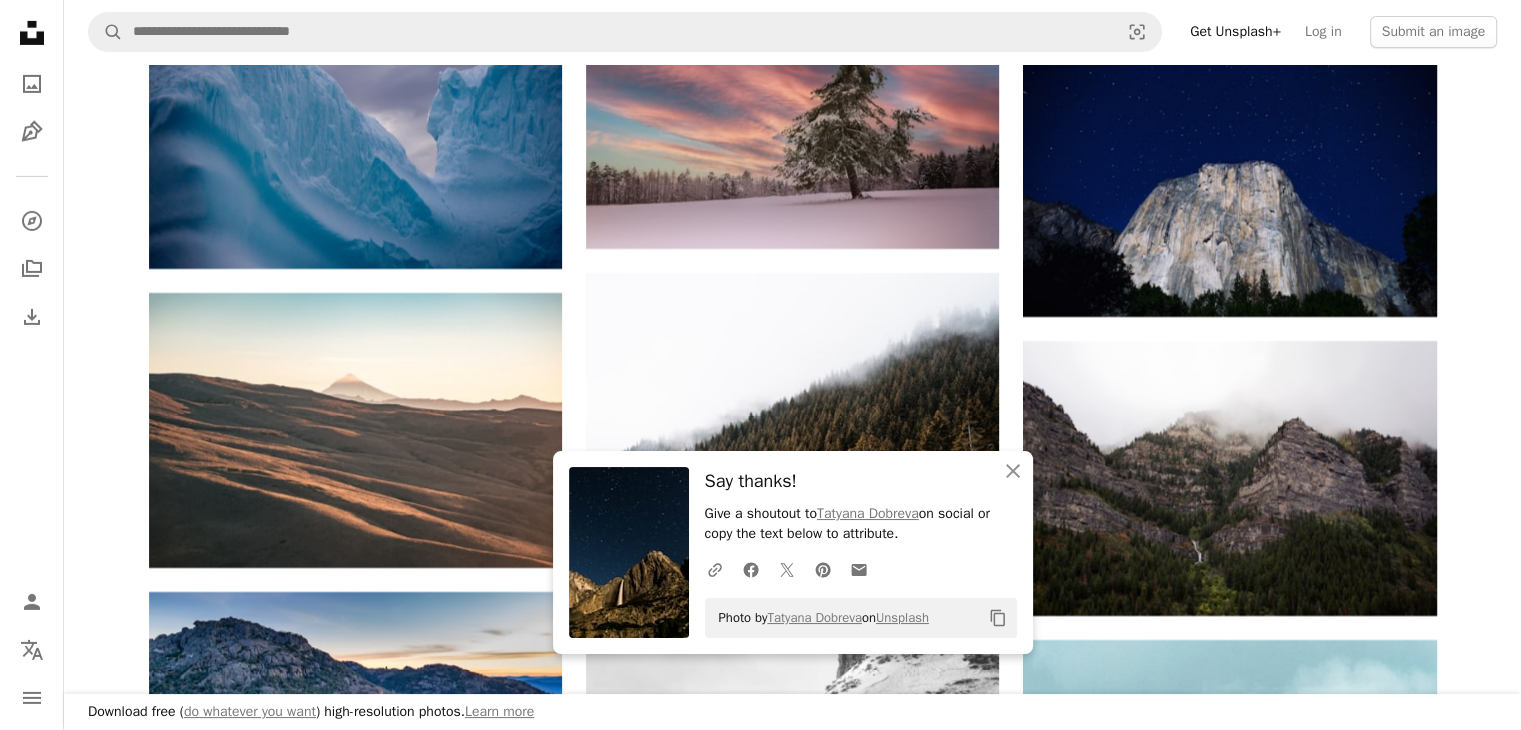 click on "A heart A plus sign [FIRST] [LAST] Arrow pointing down A heart A plus sign [FIRST] [LAST] Available for hire A checkmark inside of a circle Arrow pointing down A heart A plus sign [FIRST] [LAST] Available for hire A checkmark inside of a circle Arrow pointing down A heart A plus sign [FIRST] [LAST] Available for hire A checkmark inside of a circle Arrow pointing down A heart A plus sign [FIRST] [LAST] Available for hire A checkmark inside of a circle Arrow pointing down A heart A plus sign Intricate Explorer Available for hire A checkmark inside of a circle Arrow pointing down A heart A plus sign [FIRST] [LAST] Available for hire A checkmark inside of a circle Arrow pointing down A heart A plus sign [FIRST] Arrow pointing down A heart A plus sign [FIRST] [LAST] Available for hire A checkmark inside of a circle Arrow pointing down A heart A plus sign [FIRST] Available for hire A checkmark inside of a circle Arrow pointing down A heart" at bounding box center [792, -1585] 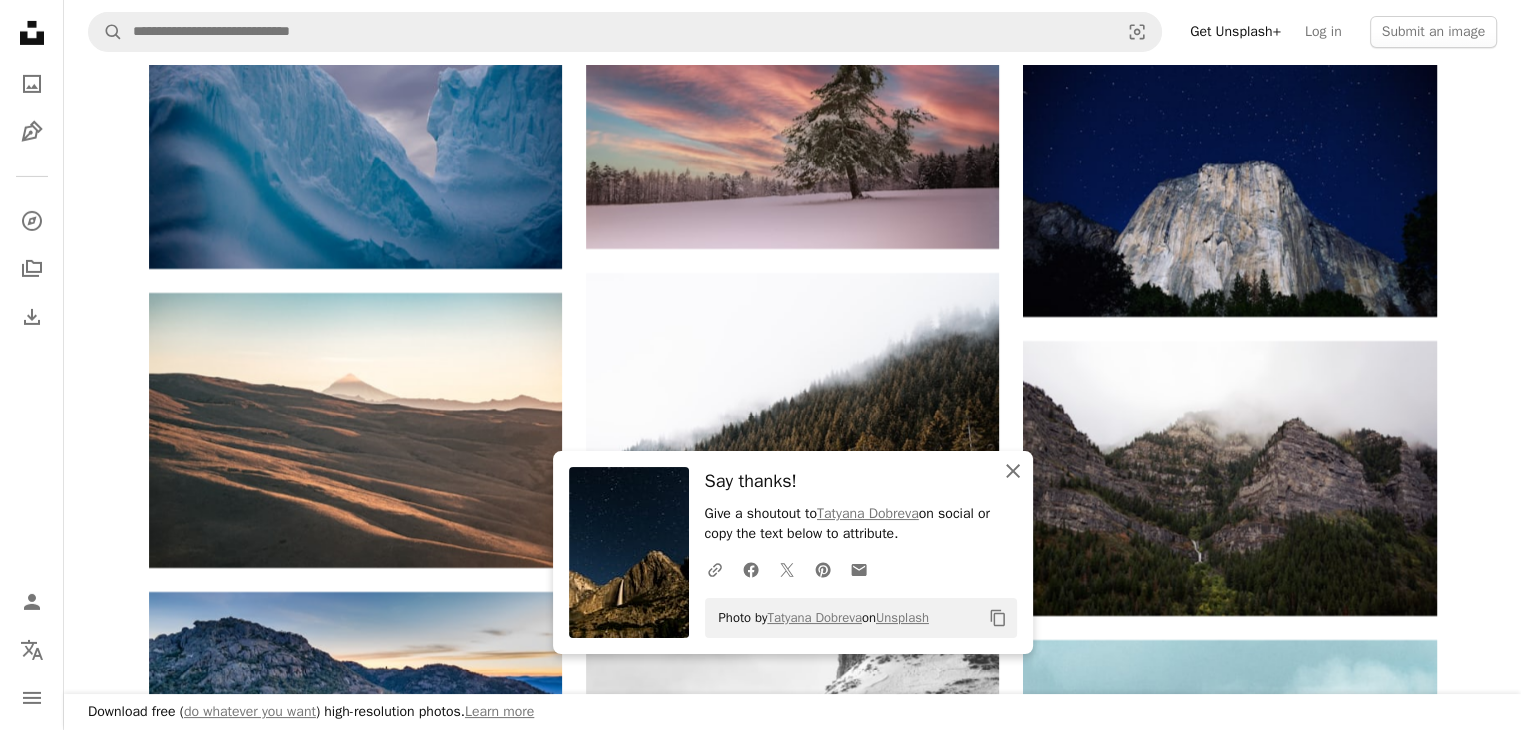 click on "An X shape Close" at bounding box center [1013, 471] 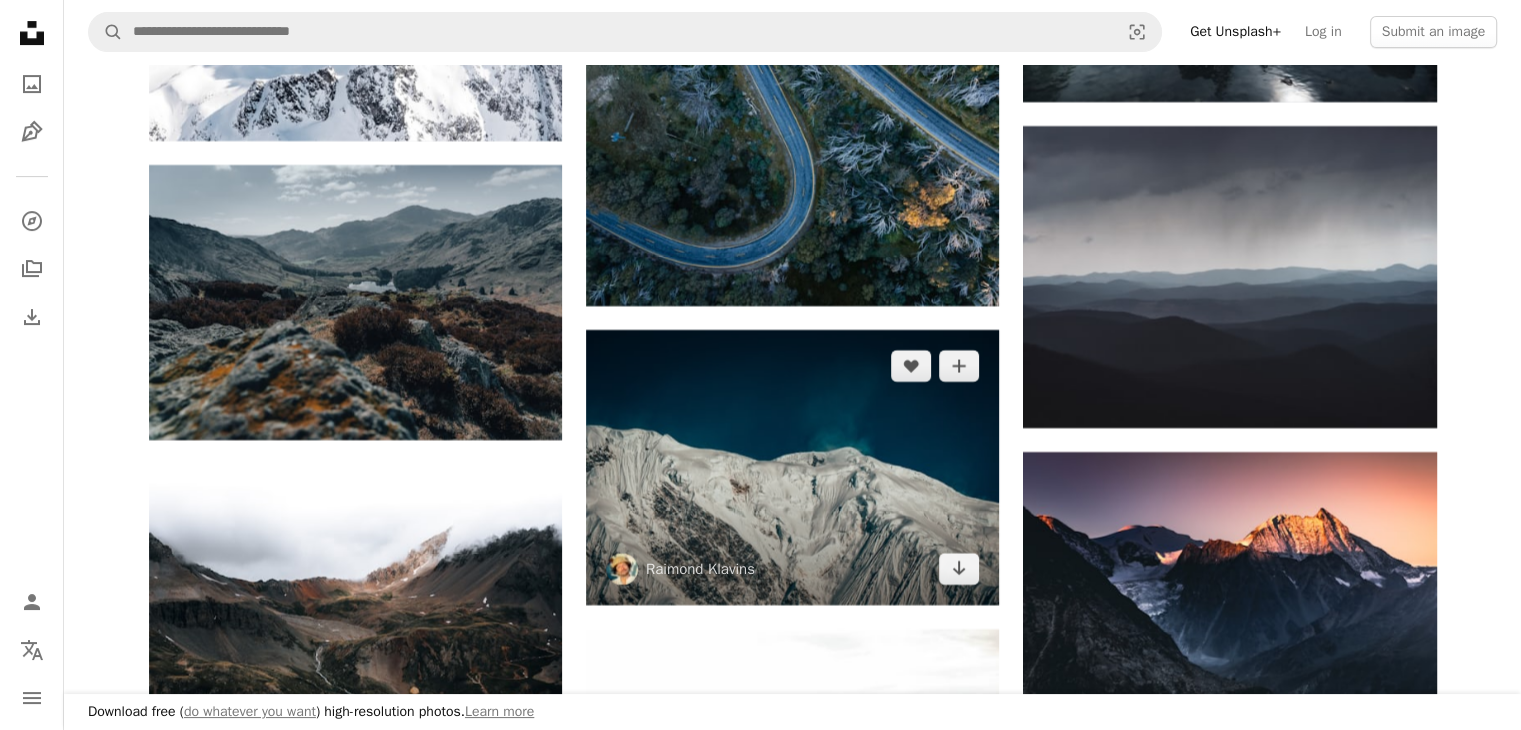 scroll, scrollTop: 8100, scrollLeft: 0, axis: vertical 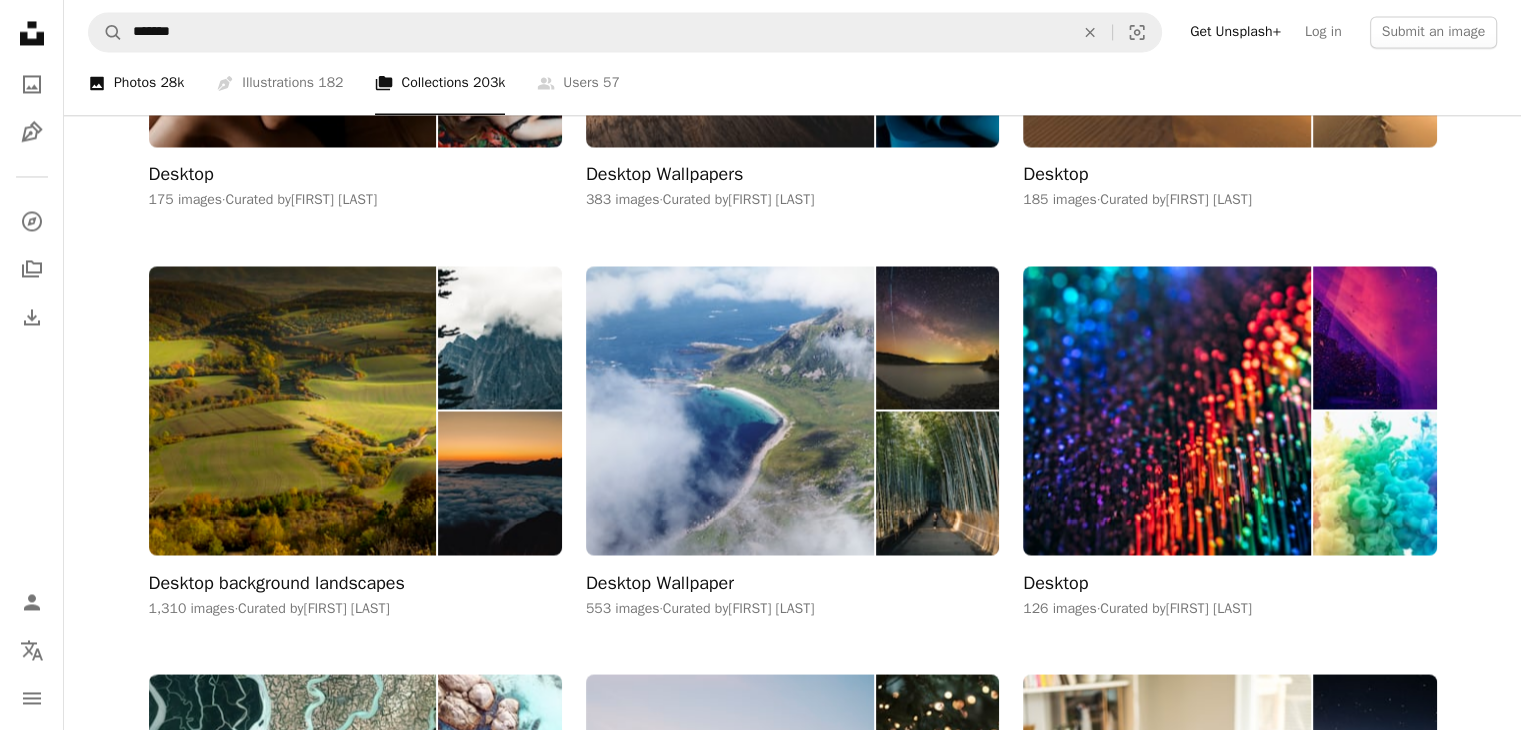 click on "A photo Photos   28k" at bounding box center [136, 84] 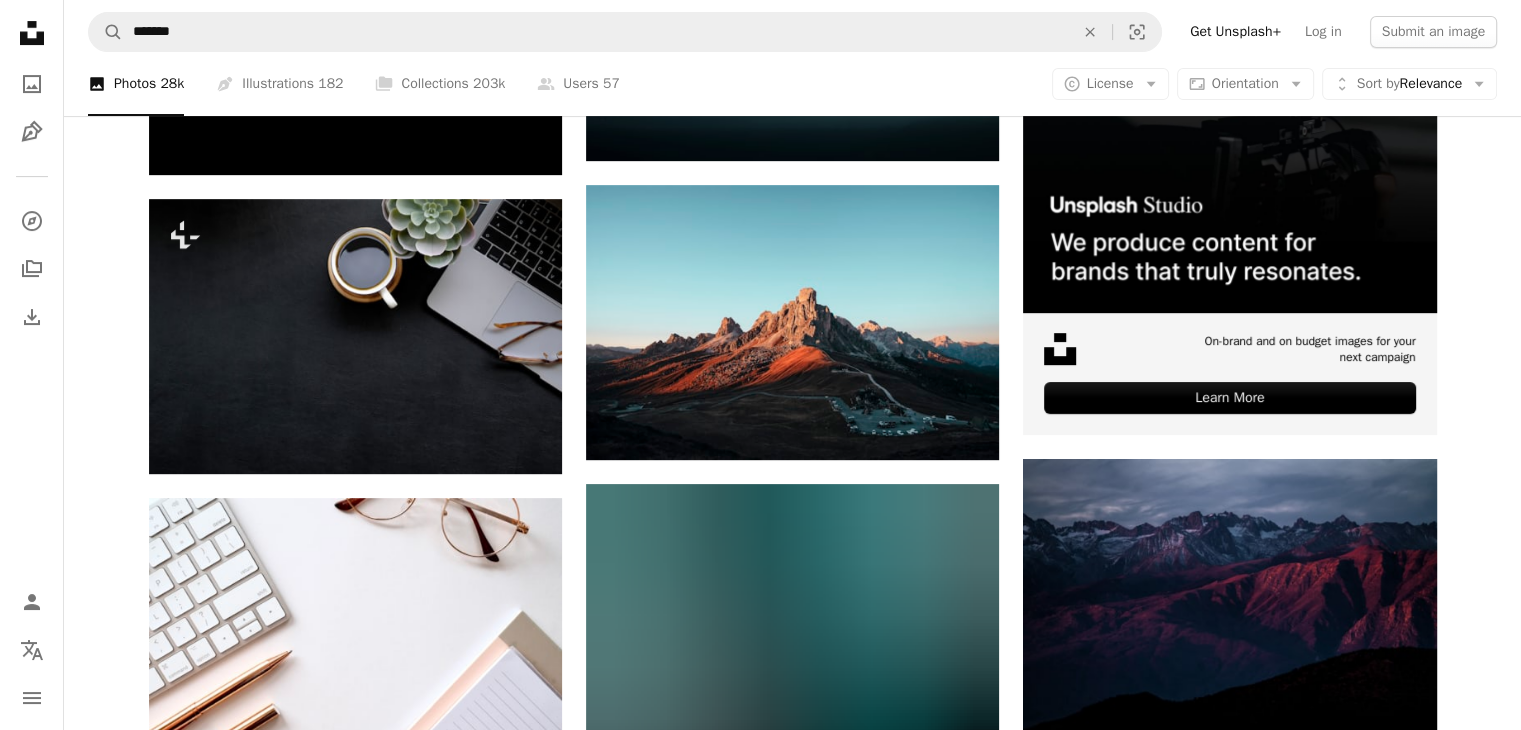 scroll, scrollTop: 200, scrollLeft: 0, axis: vertical 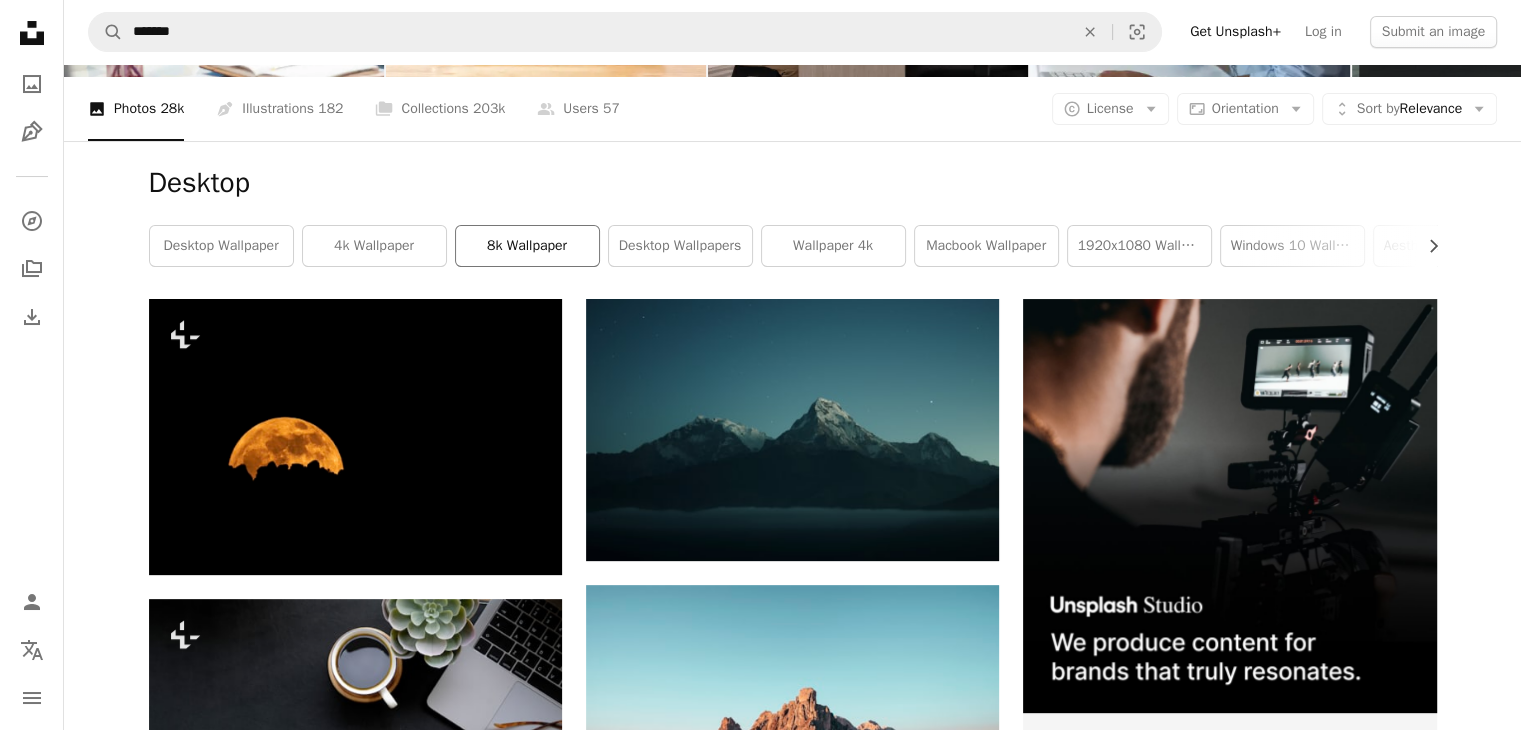 click on "8k wallpaper" at bounding box center [527, 246] 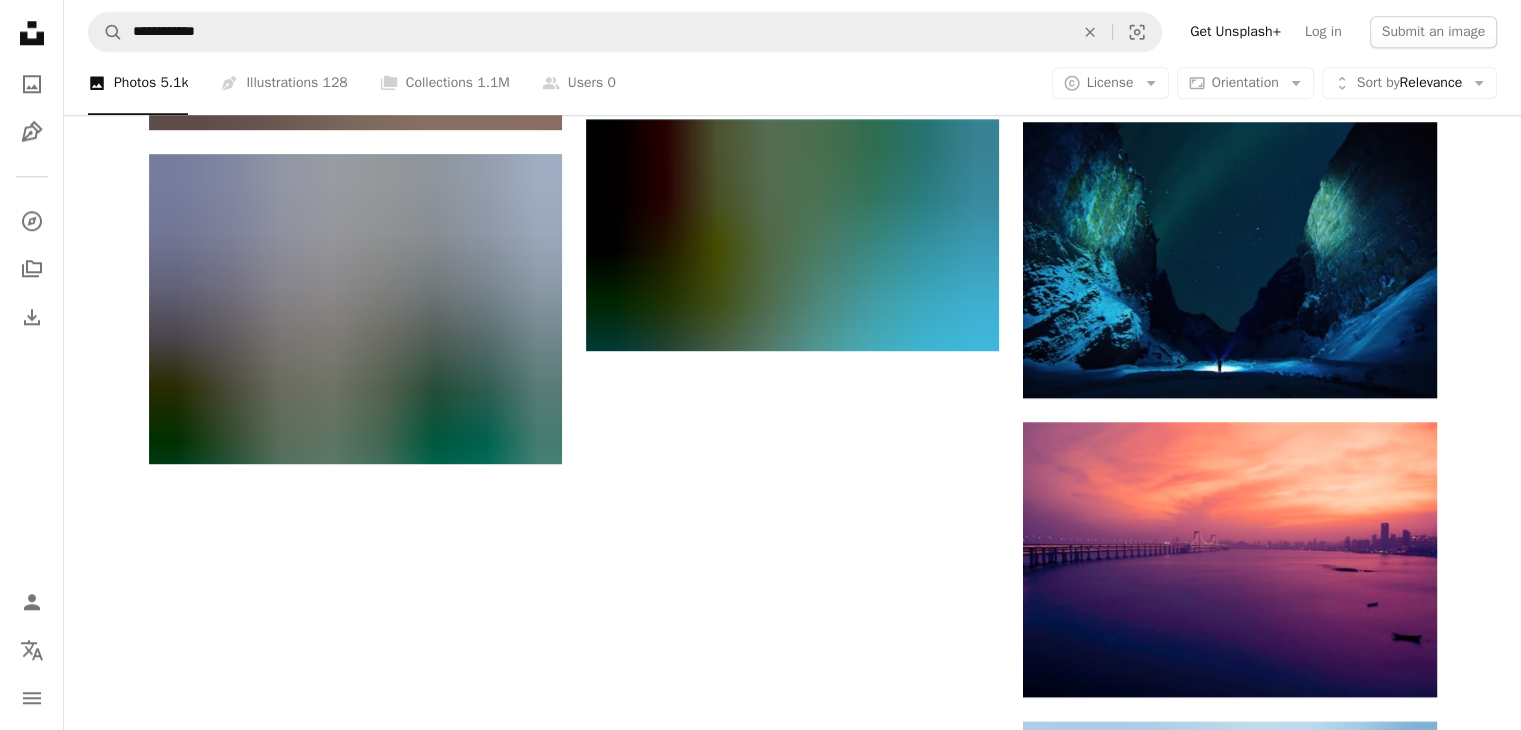 scroll, scrollTop: 2100, scrollLeft: 0, axis: vertical 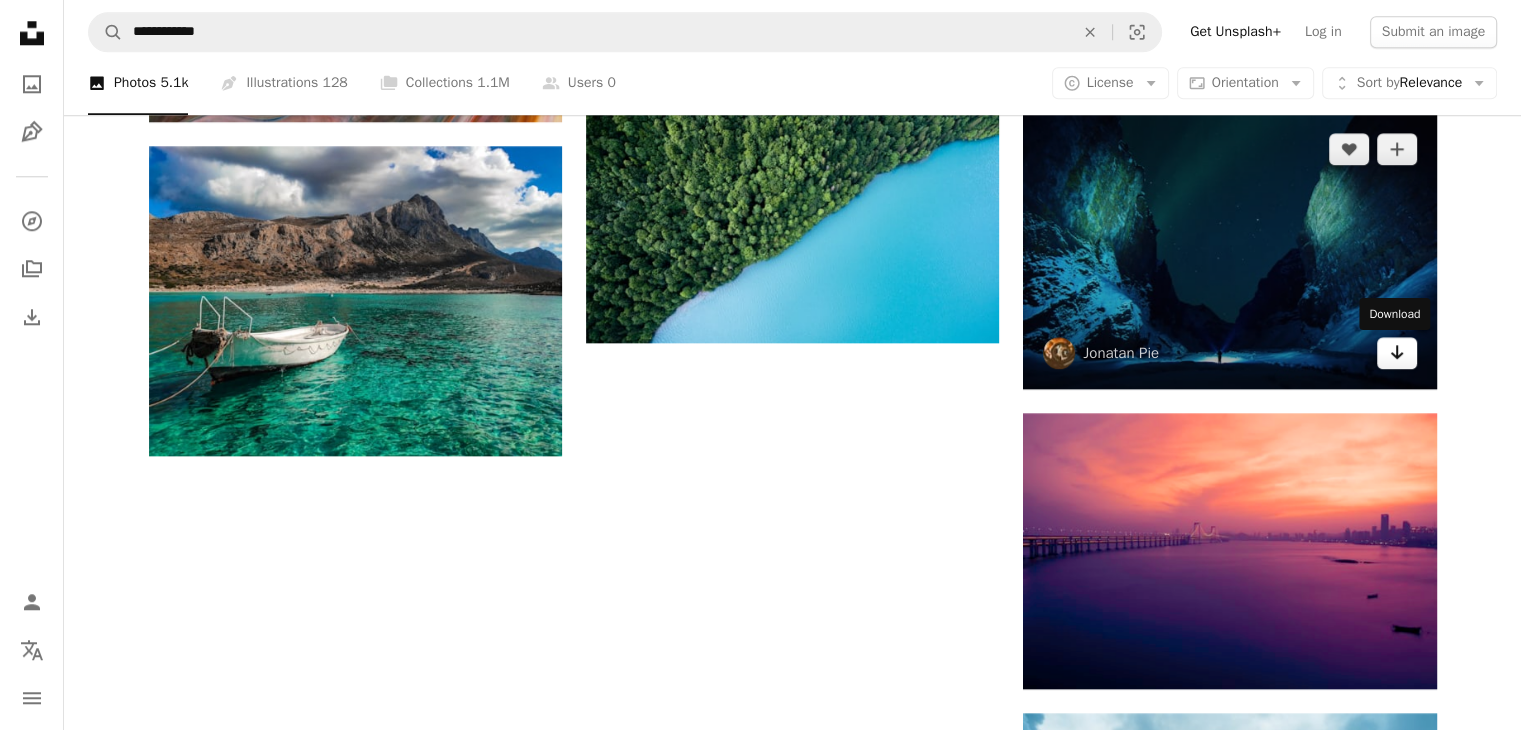 click on "Arrow pointing down" at bounding box center (1397, 353) 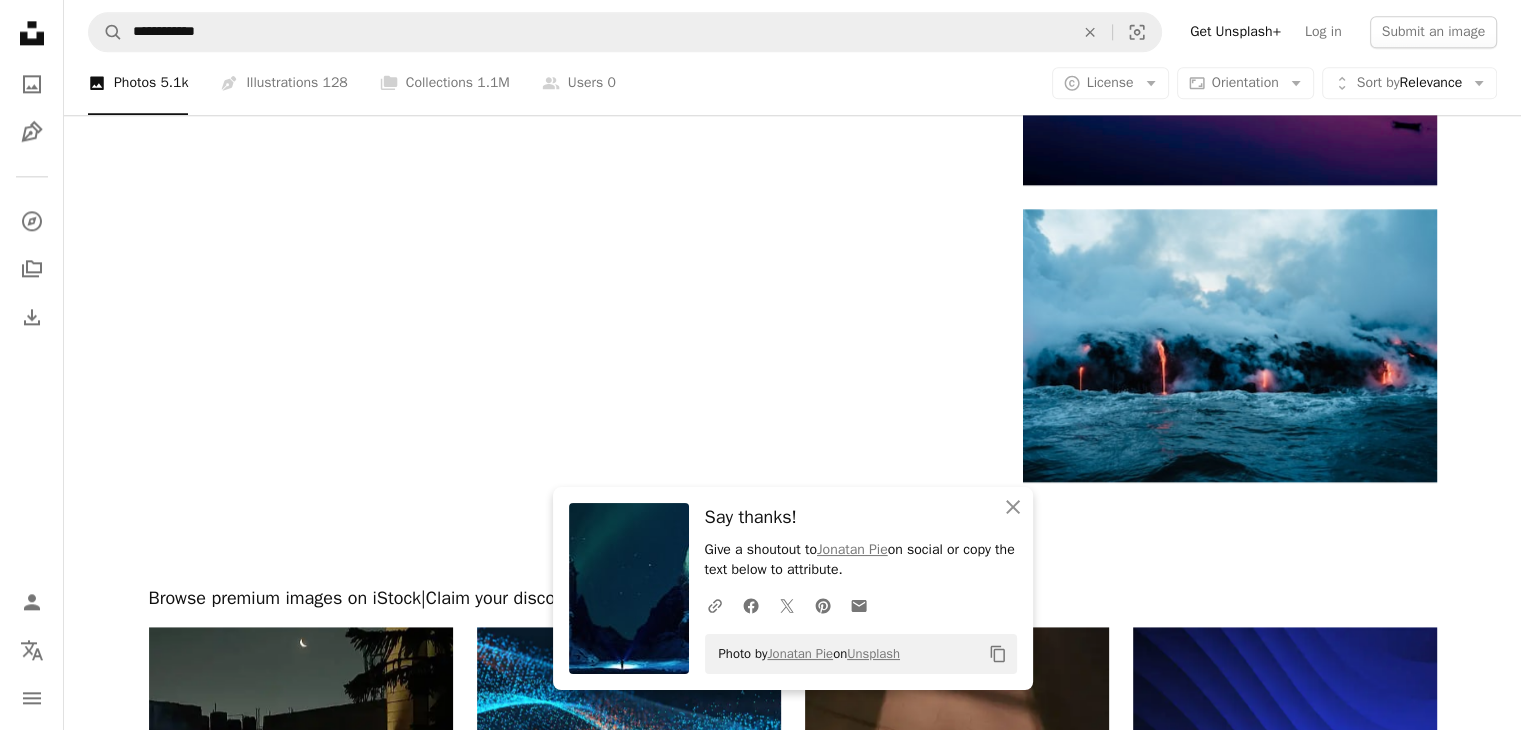 scroll, scrollTop: 2700, scrollLeft: 0, axis: vertical 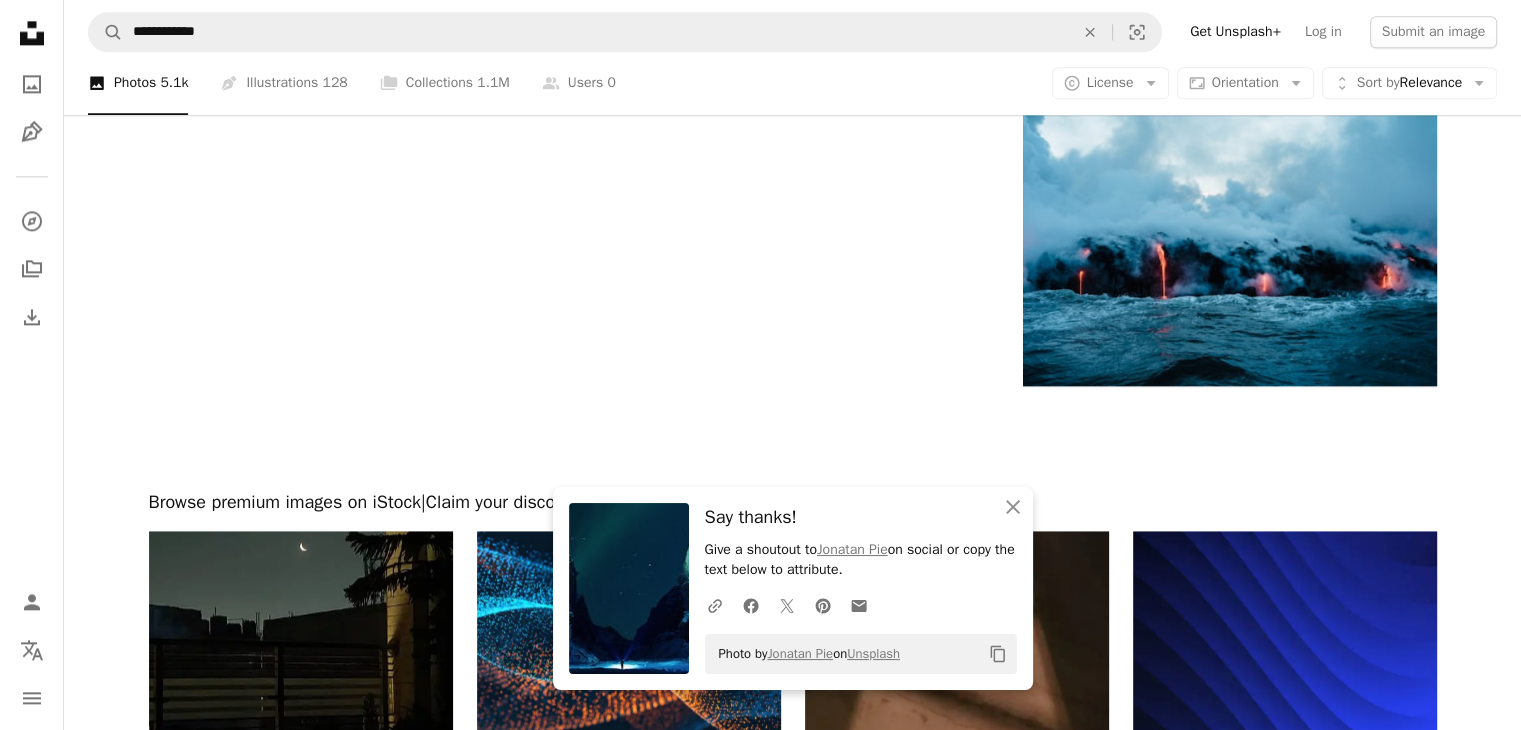 click on "Plus sign for Unsplash+ A heart A plus sign [FIRST] [LAST] For  Unsplash+ A lock   Download A heart A plus sign [FIRST] Arrow pointing down A heart A plus sign [FIRST] Available for hire A checkmark inside of a circle Arrow pointing down A heart A plus sign [FIRST] [LAST] Arrow pointing down Plus sign for Unsplash+ A heart A plus sign [FIRST] [LAST] For  Unsplash+ A lock   Download A heart A plus sign [FIRST] Arrow pointing down Plus sign for Unsplash+ A heart A plus sign [FIRST] [LAST] For  Unsplash+ A lock   Download A heart A plus sign [FIRST] Available for hire A checkmark inside of a circle Learn More For" at bounding box center (793, -908) 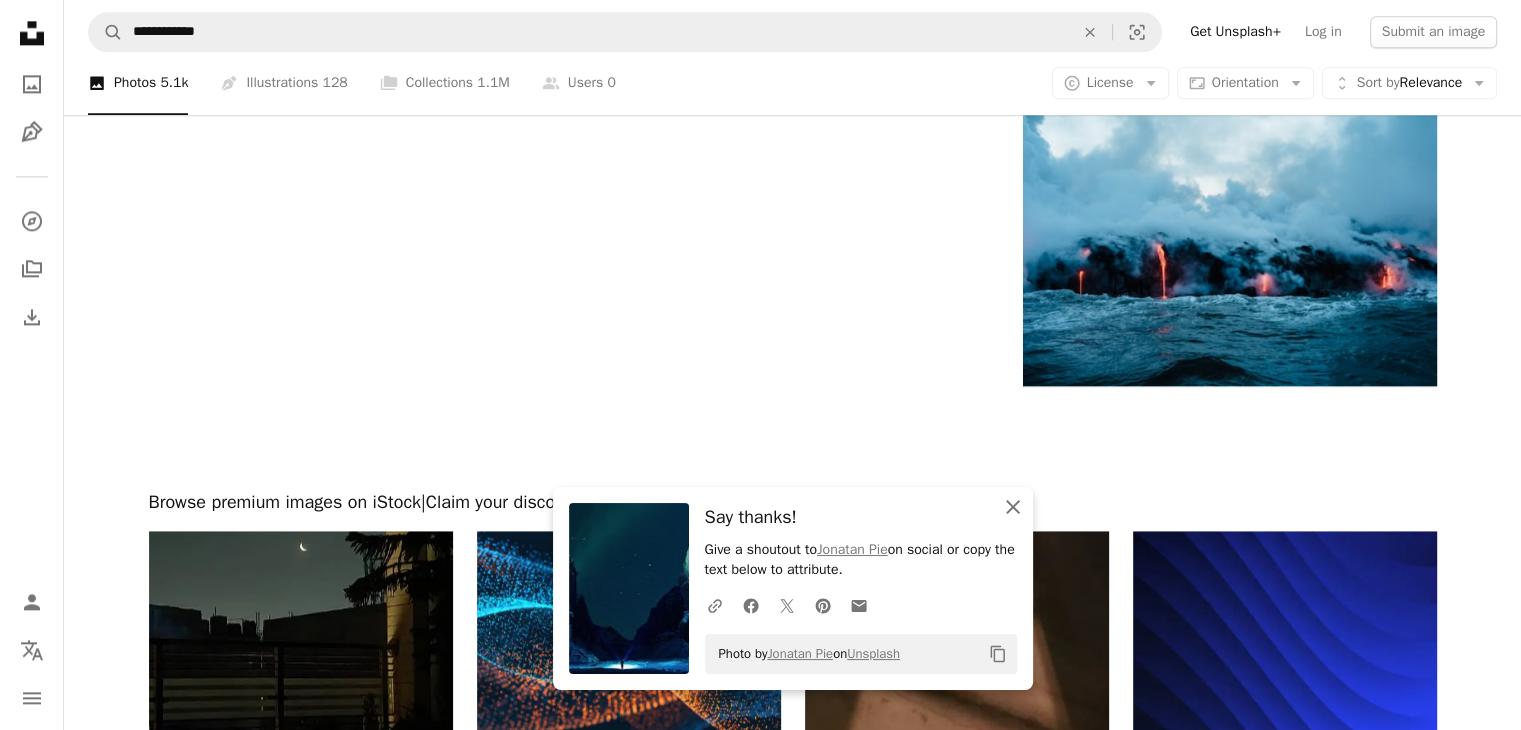 click on "An X shape" 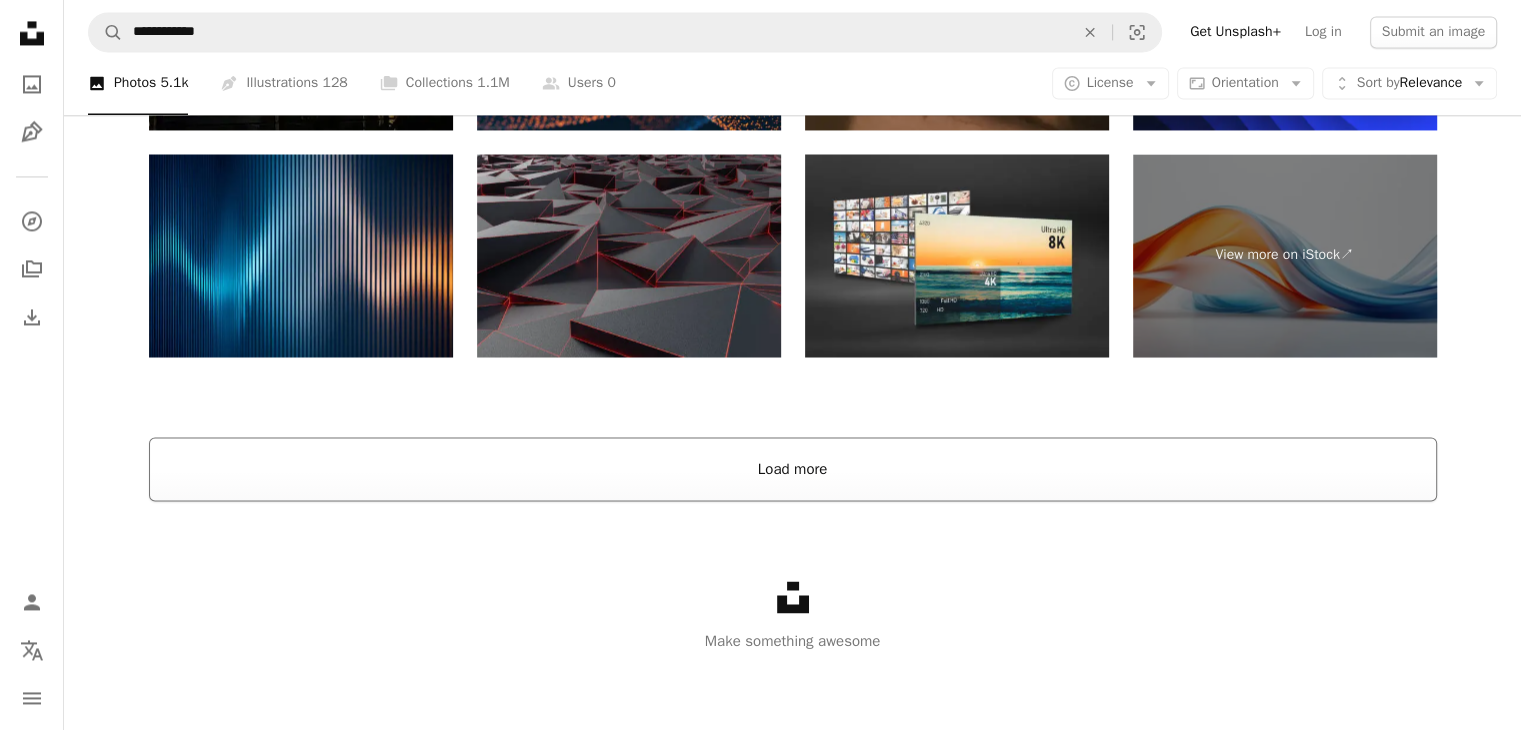 scroll, scrollTop: 3305, scrollLeft: 0, axis: vertical 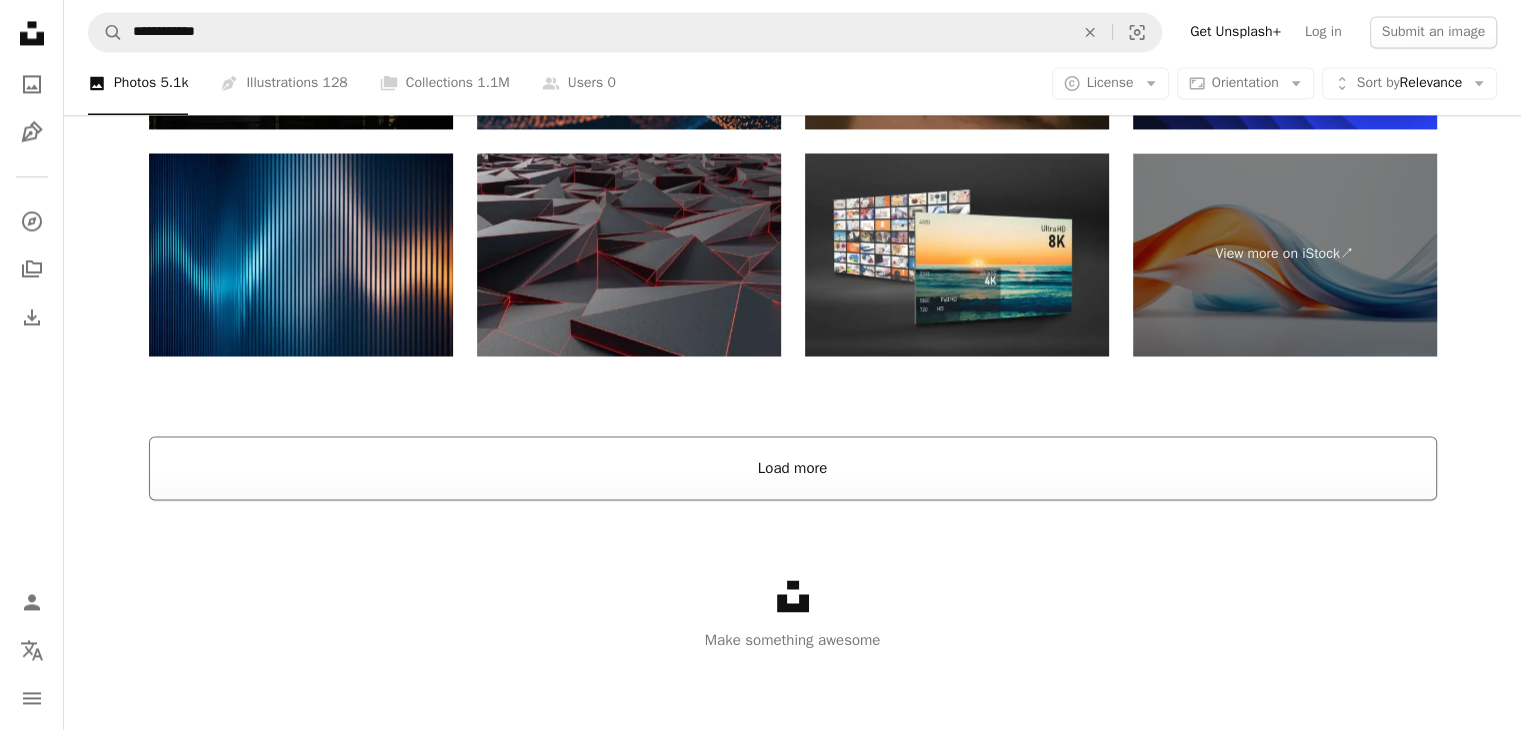 click on "Load more" at bounding box center (793, 468) 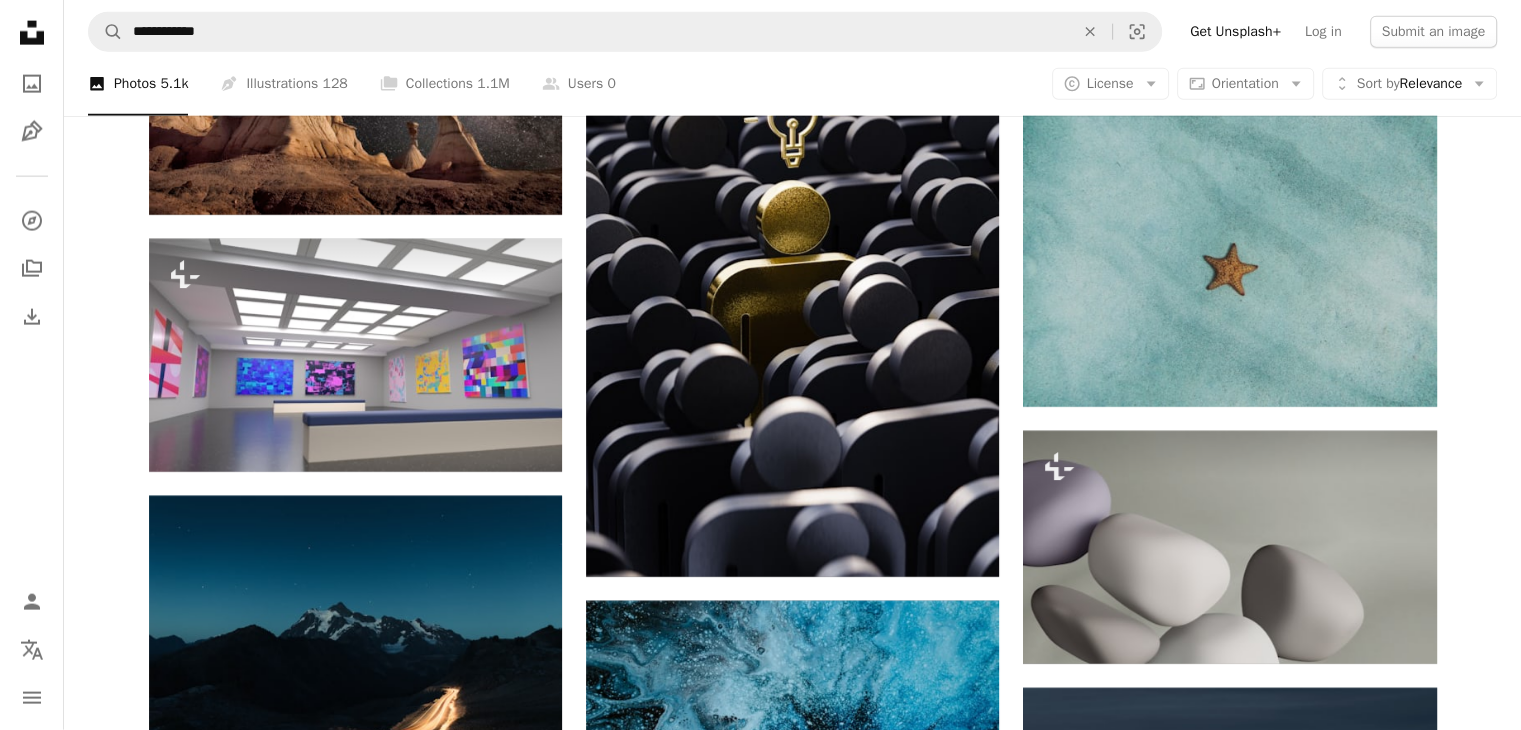 scroll, scrollTop: 12205, scrollLeft: 0, axis: vertical 